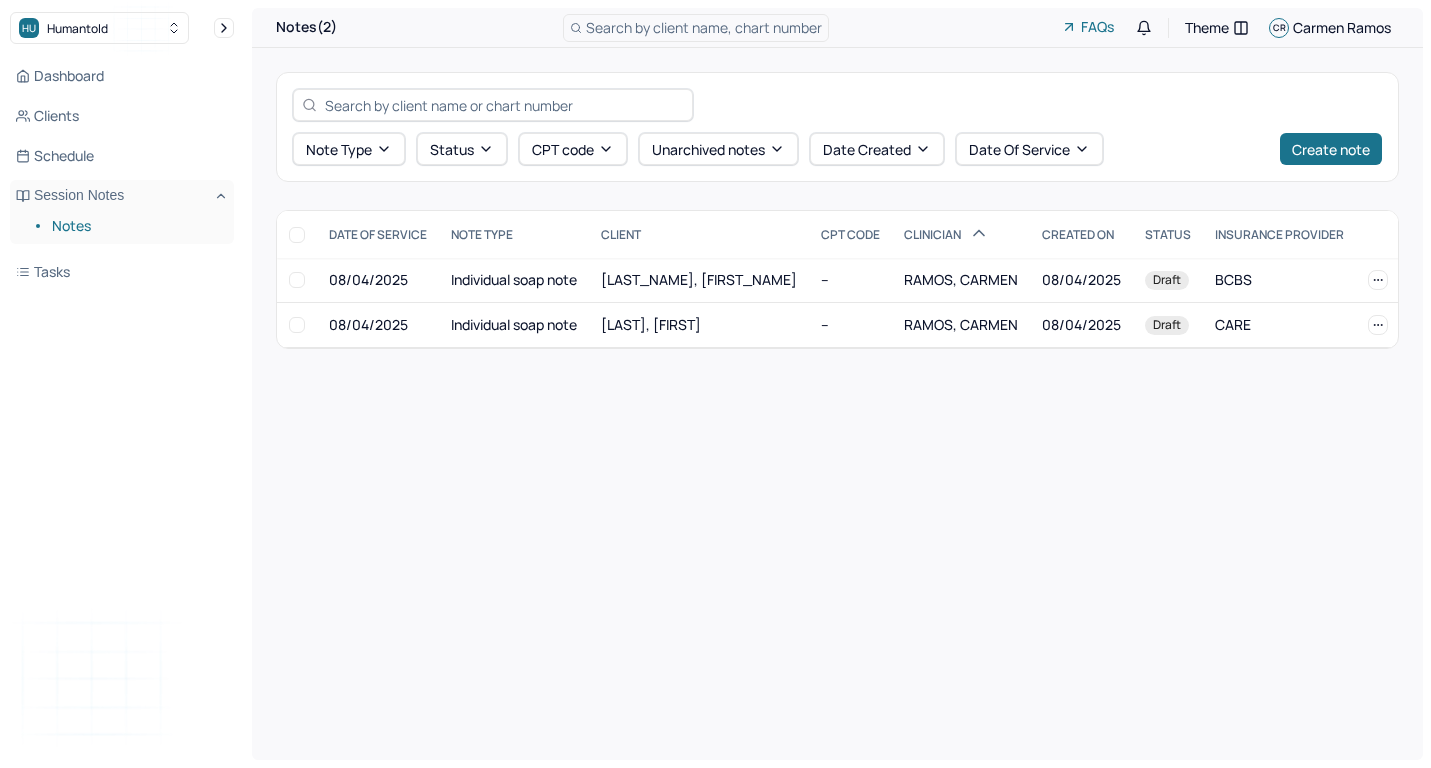 scroll, scrollTop: 0, scrollLeft: 0, axis: both 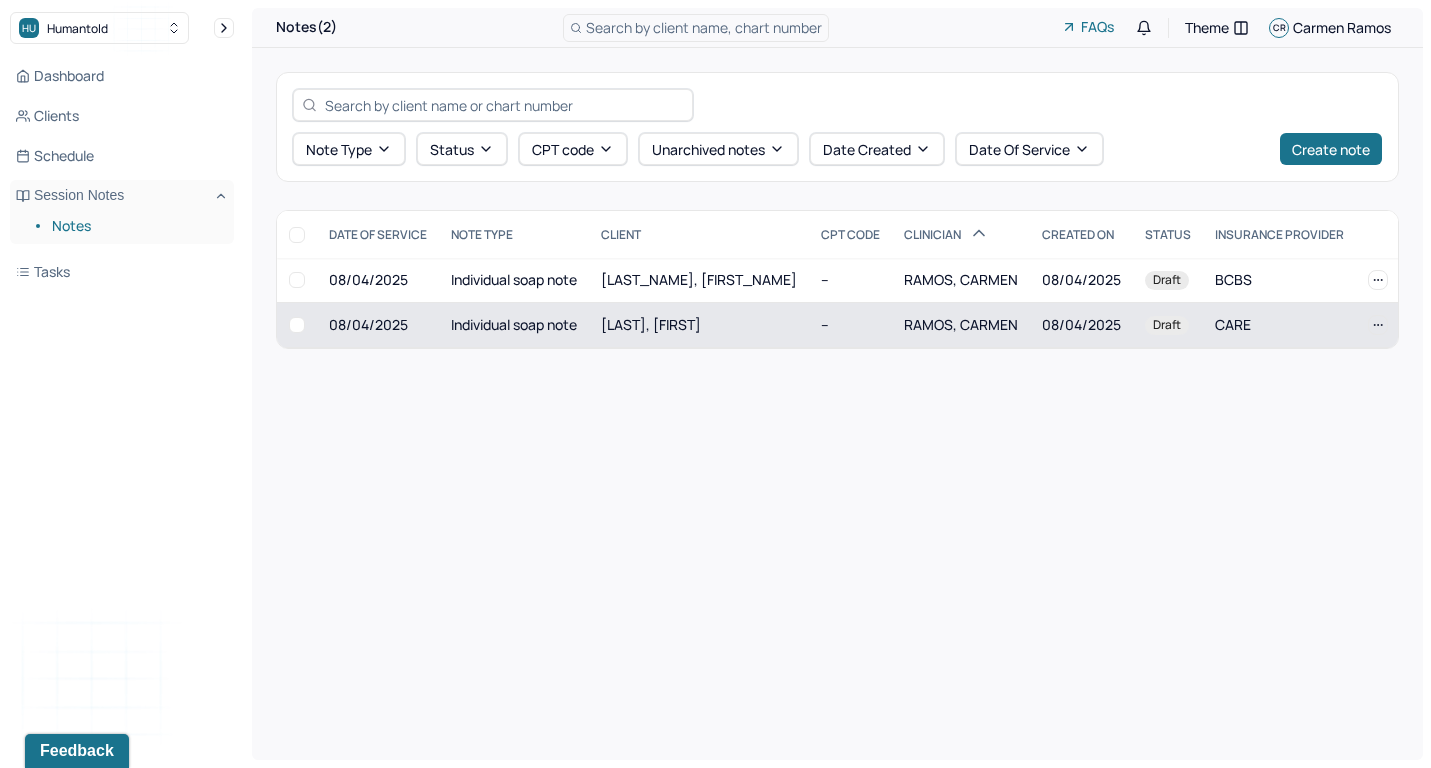 click on "Individual soap note" at bounding box center [514, 325] 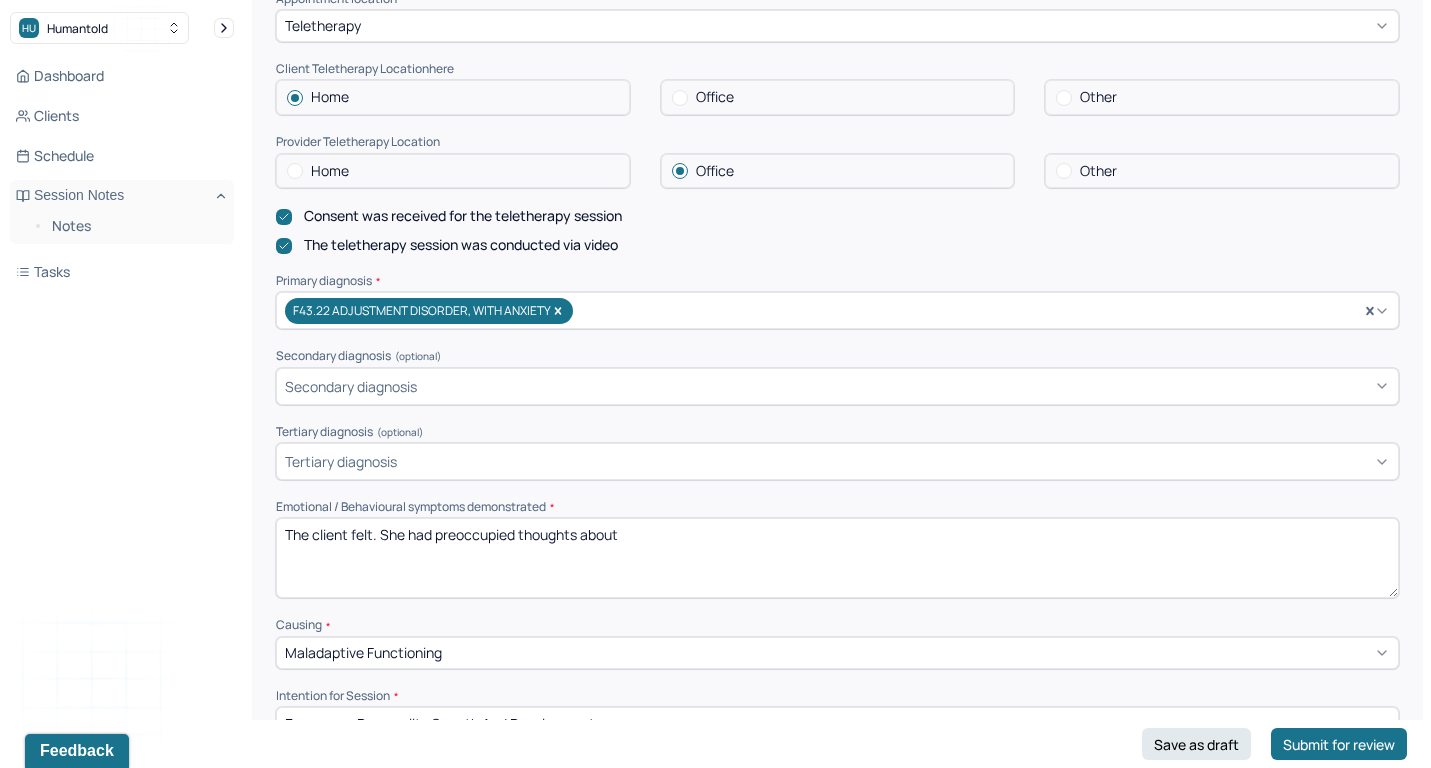 scroll, scrollTop: 464, scrollLeft: 0, axis: vertical 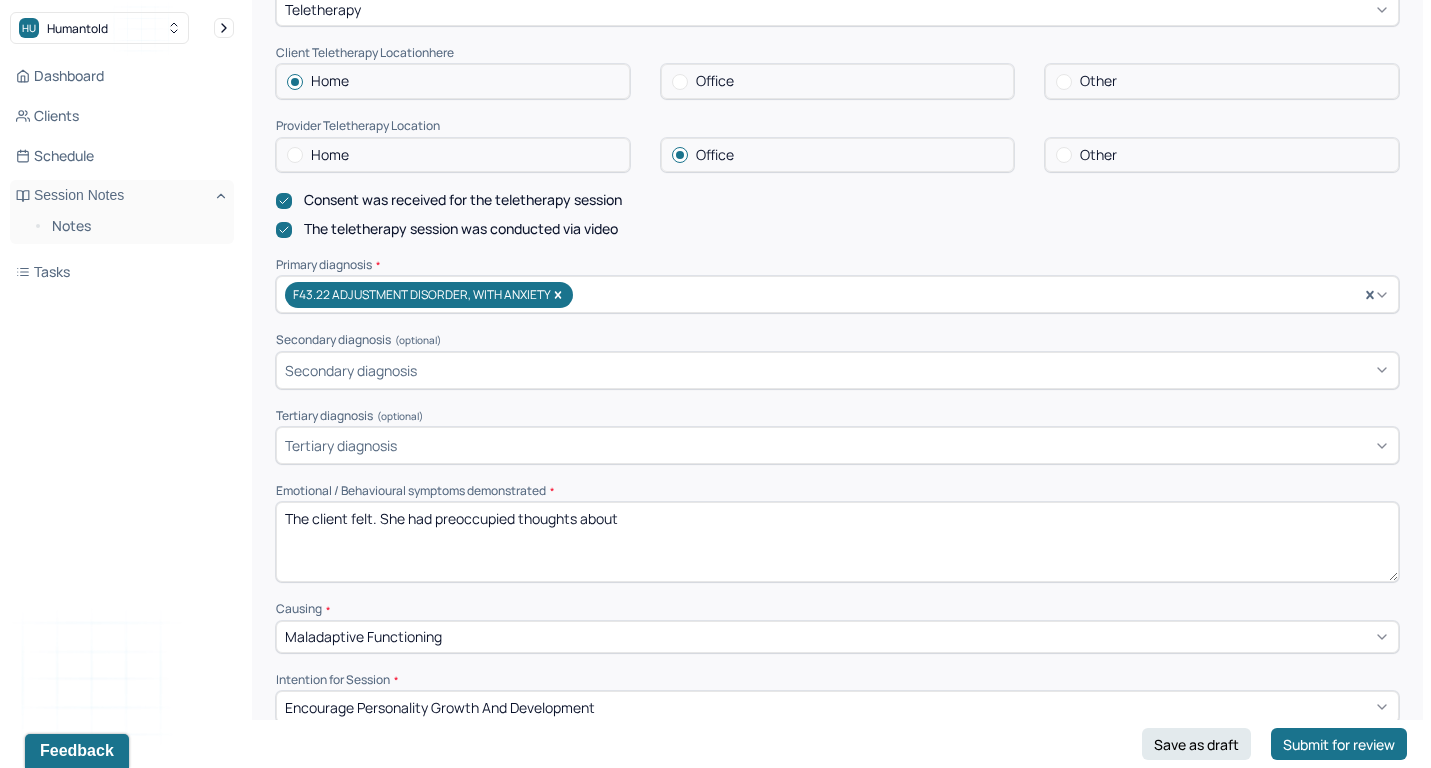 click on "The client felt. She had preoccupied thoughts about" at bounding box center [837, 542] 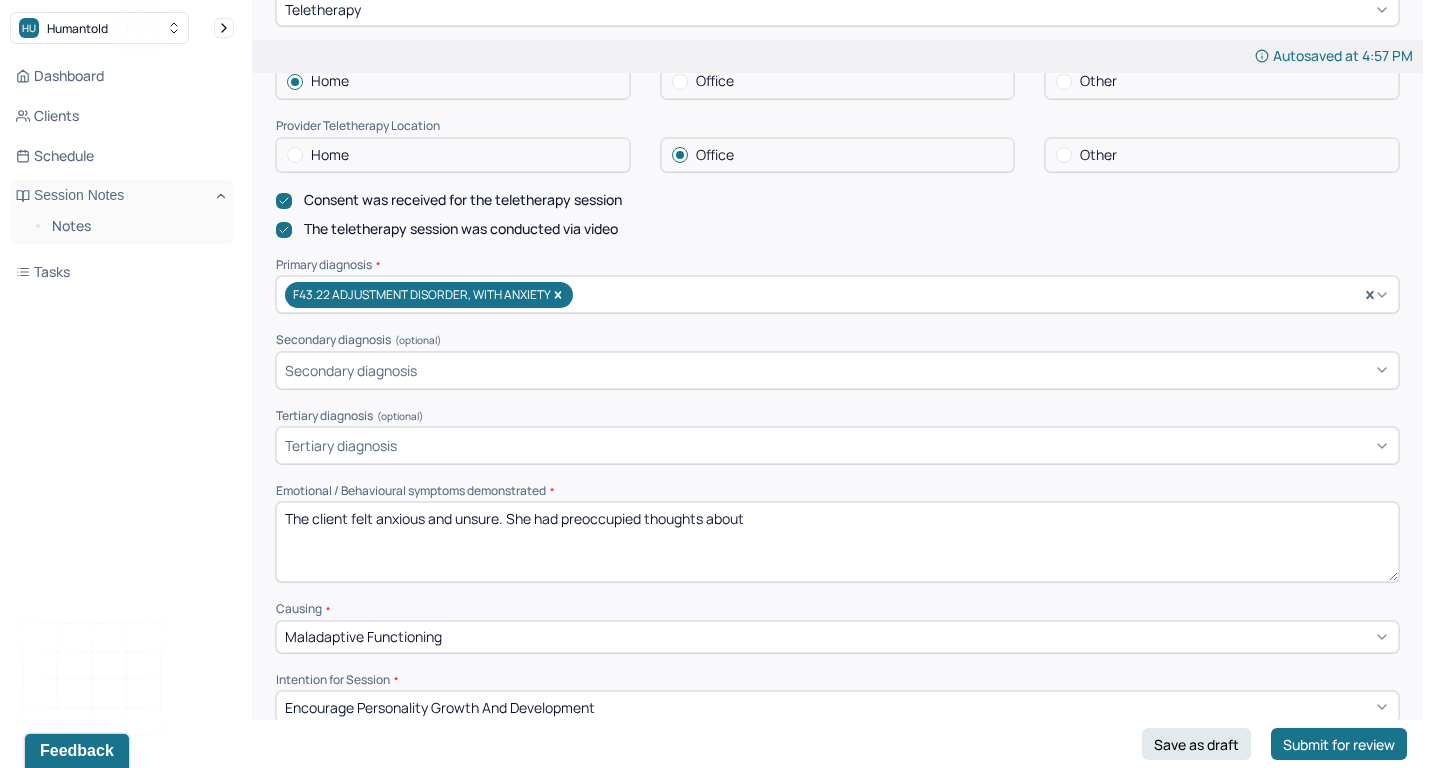click on "The client felt anxious and unsure. She had preoccupied thoughts about" at bounding box center (837, 542) 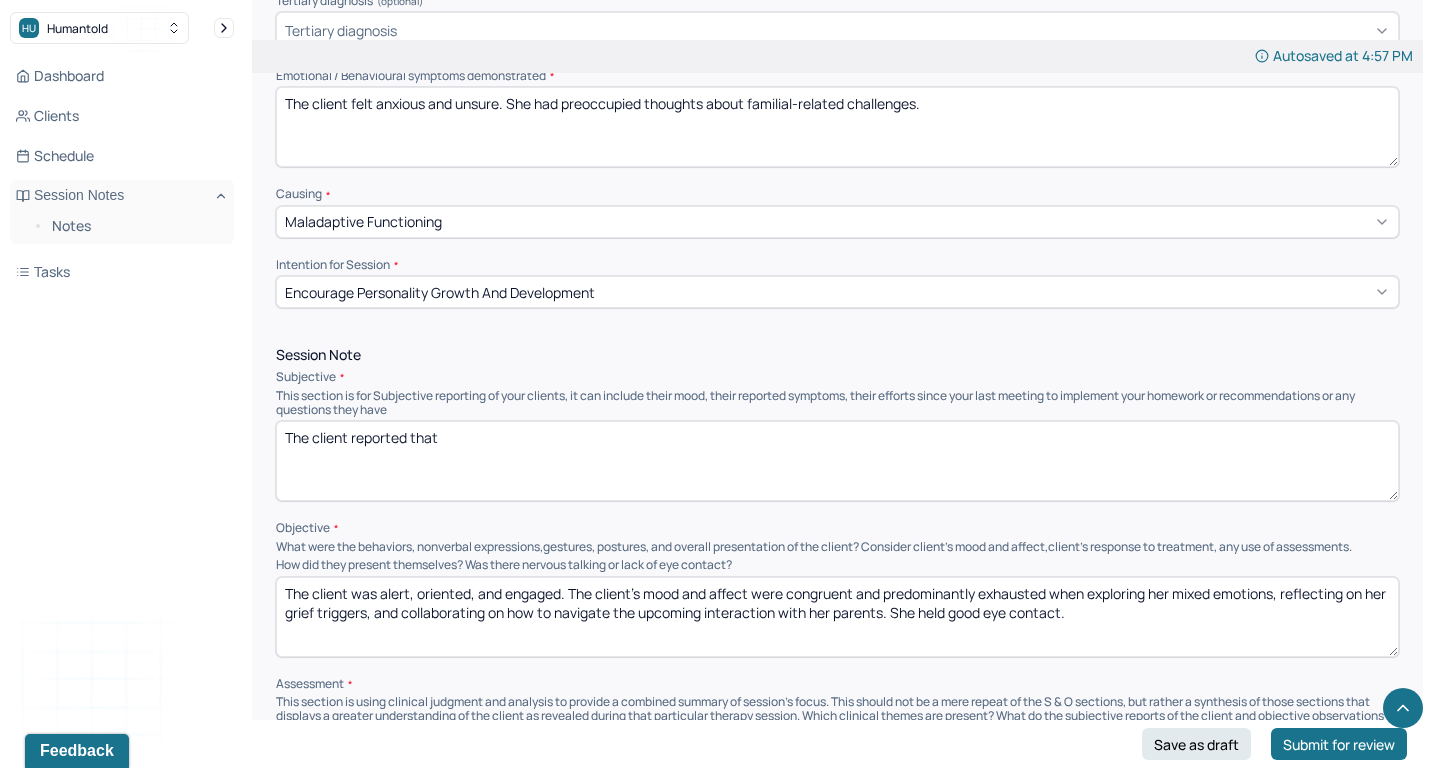 scroll, scrollTop: 929, scrollLeft: 0, axis: vertical 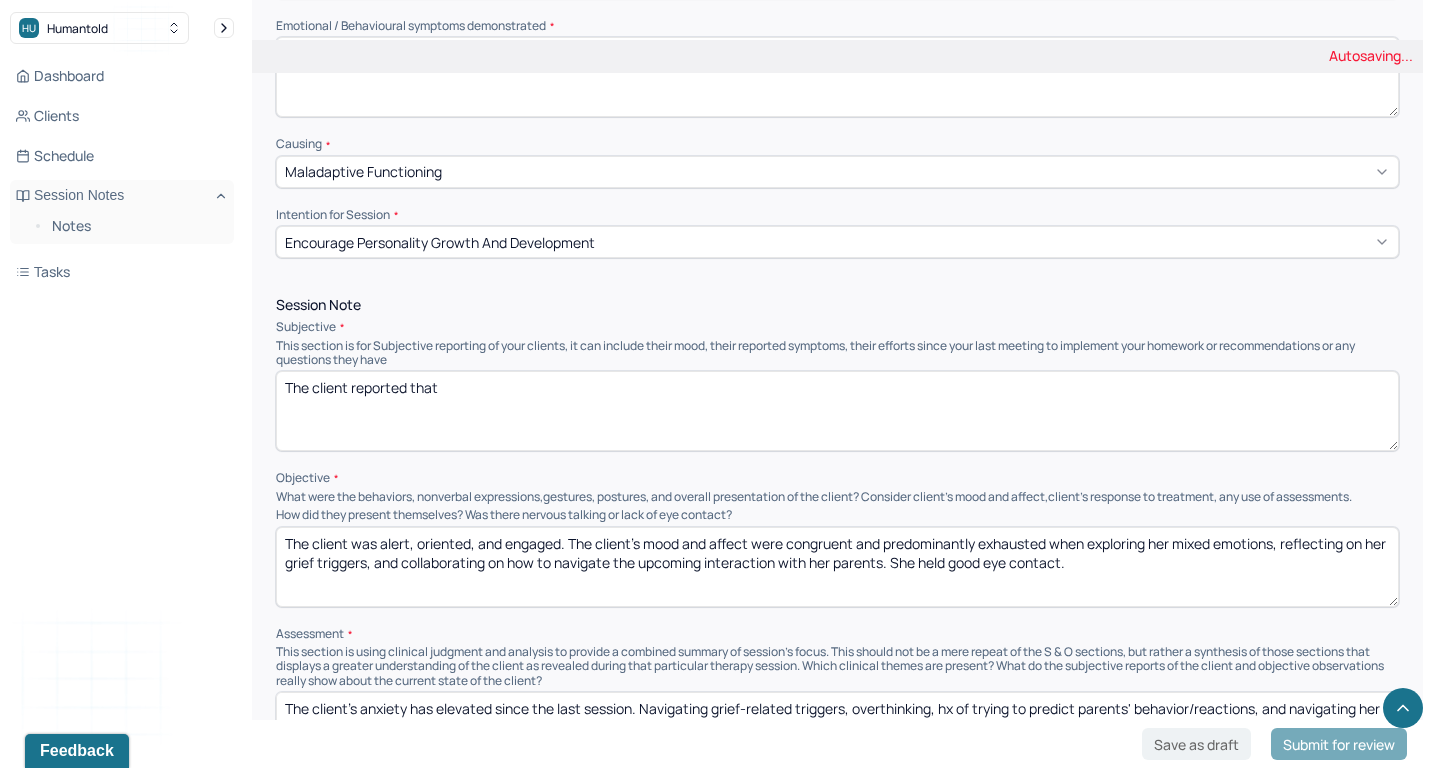 type on "The client felt anxious and unsure. She had preoccupied thoughts about familial-related challenges." 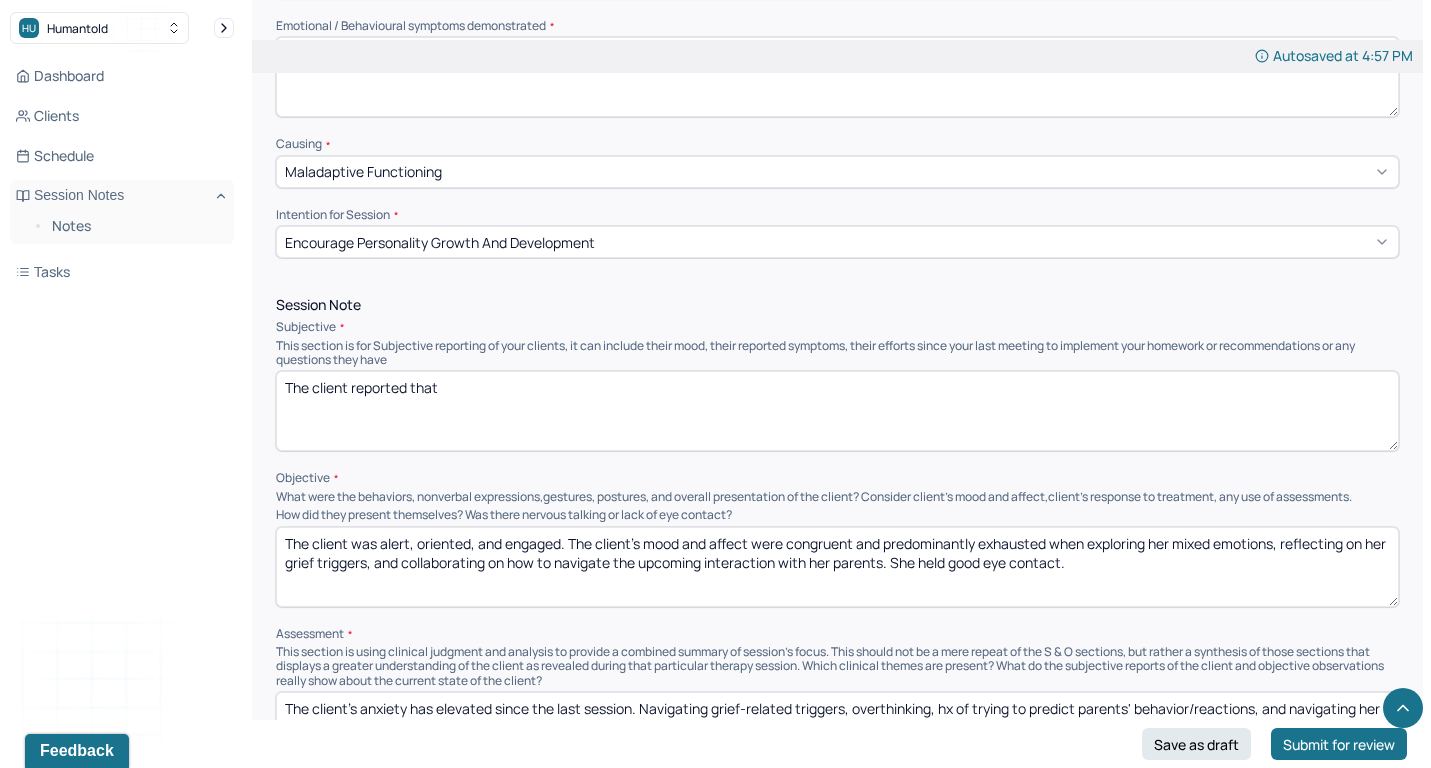 click on "The client was alert, oriented, and engaged. The client's mood and affect were congruent and predominantly exhausted when exploring her mixed emotions, reflecting on her grief triggers, and collaborating on how to navigate the upcoming interaction with her parents. She held good eye contact." at bounding box center (837, 567) 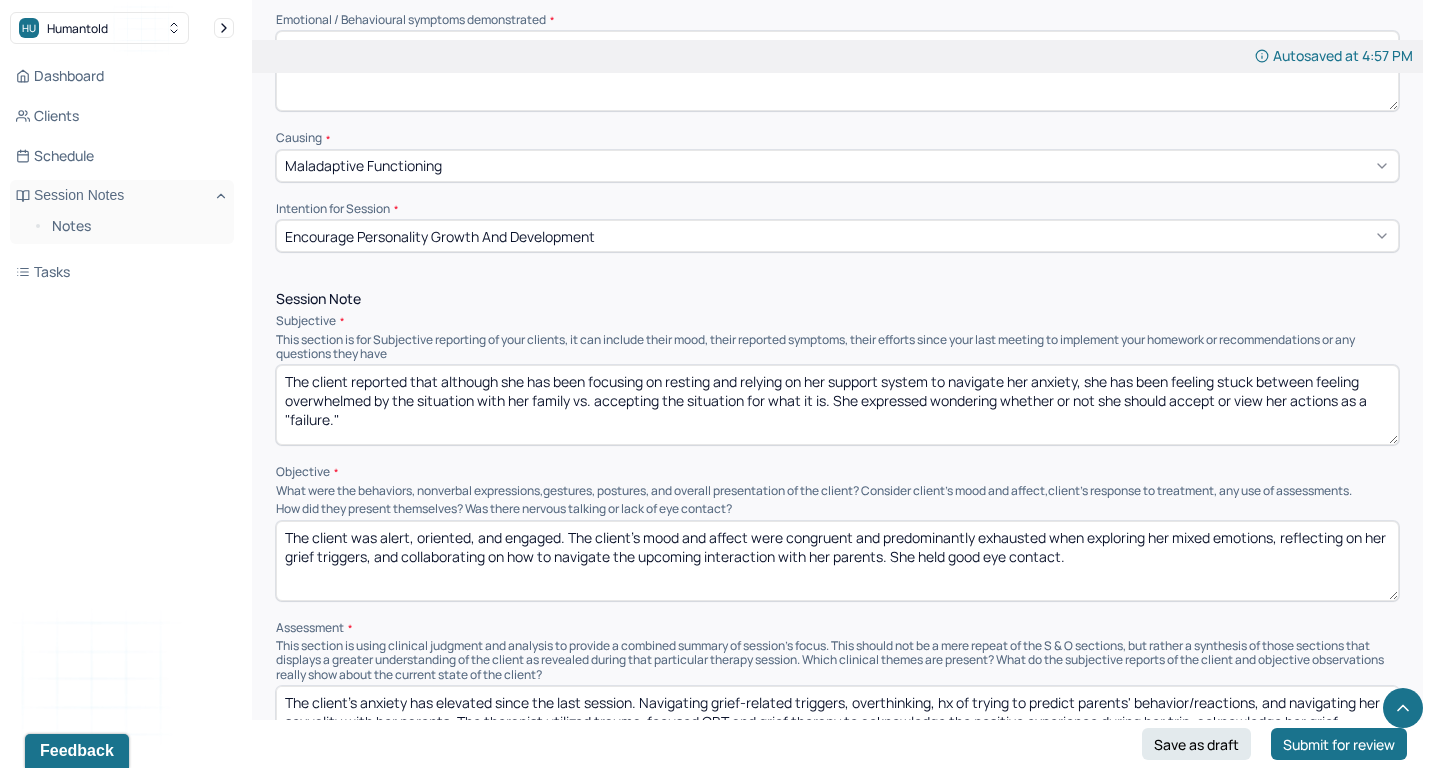 scroll, scrollTop: 937, scrollLeft: 0, axis: vertical 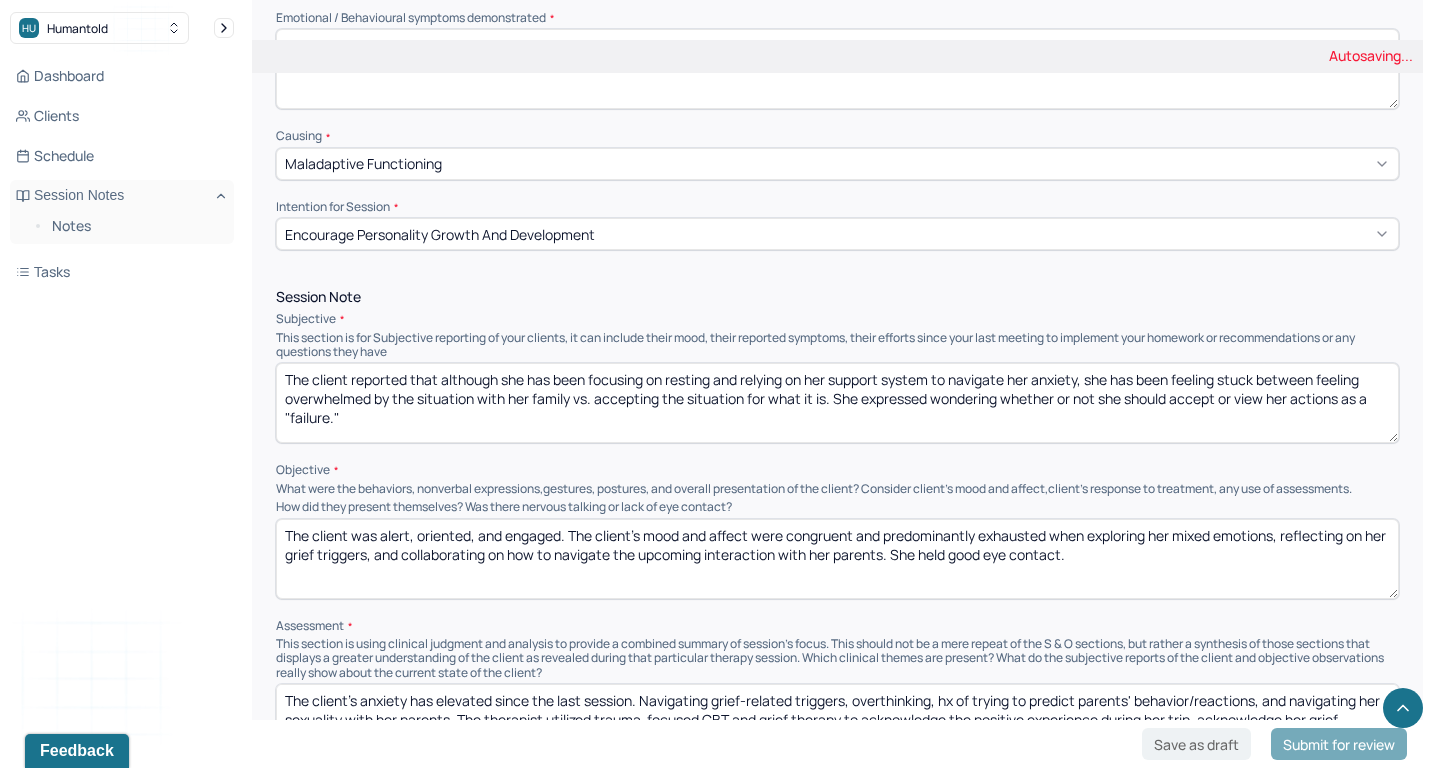 type on "The client reported that although she has been focusing on resting and relying on her support system to navigate her anxiety, she has been feeling stuck between feeling overwhelmed by the situation with her family vs. accepting the situation for what it is. She expressed wondering whether or not she should accept or view her actions as a "failure."" 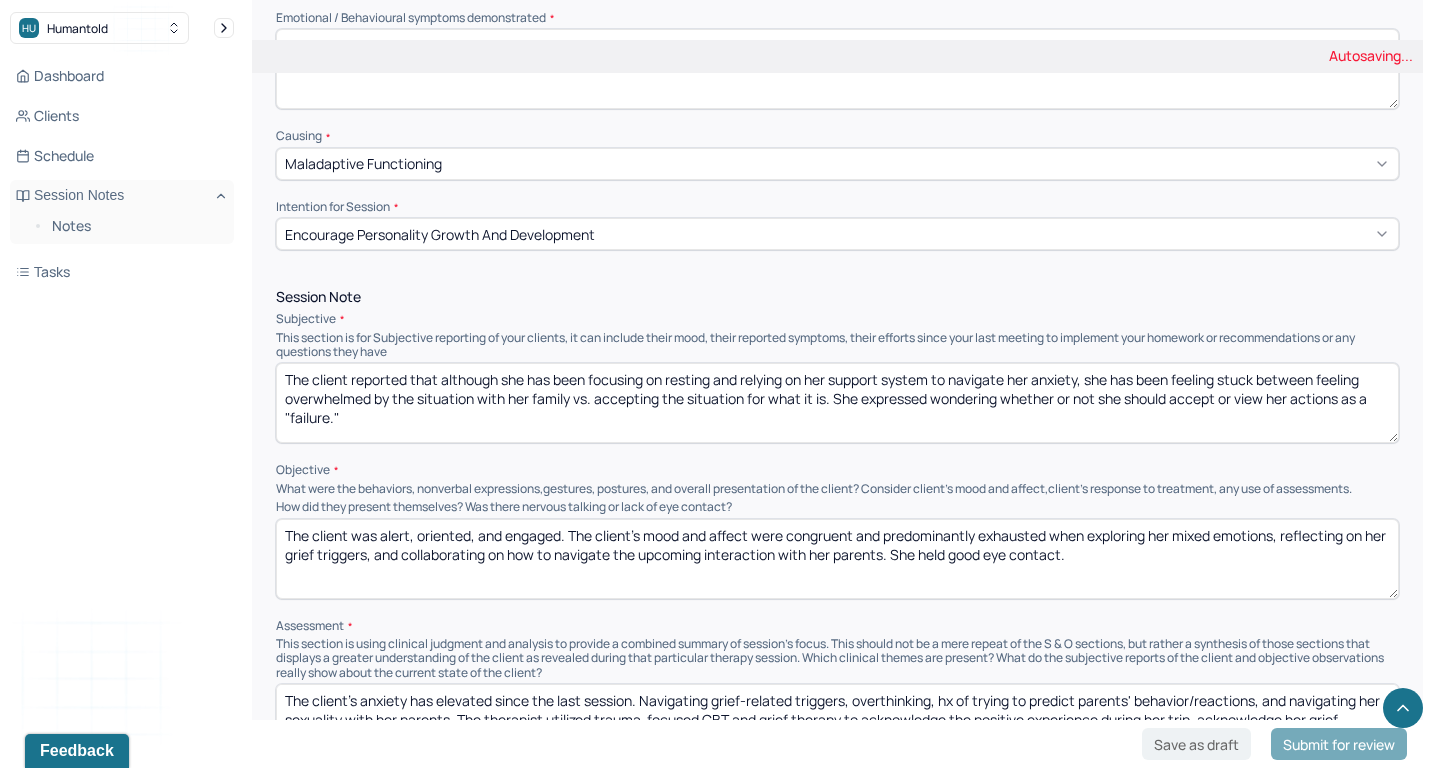 click on "The client was alert, oriented, and engaged. The client's mood and affect were congruent and predominantly exhausted when exploring her mixed emotions, reflecting on her grief triggers, and collaborating on how to navigate the upcoming interaction with her parents. She held good eye contact." at bounding box center [837, 559] 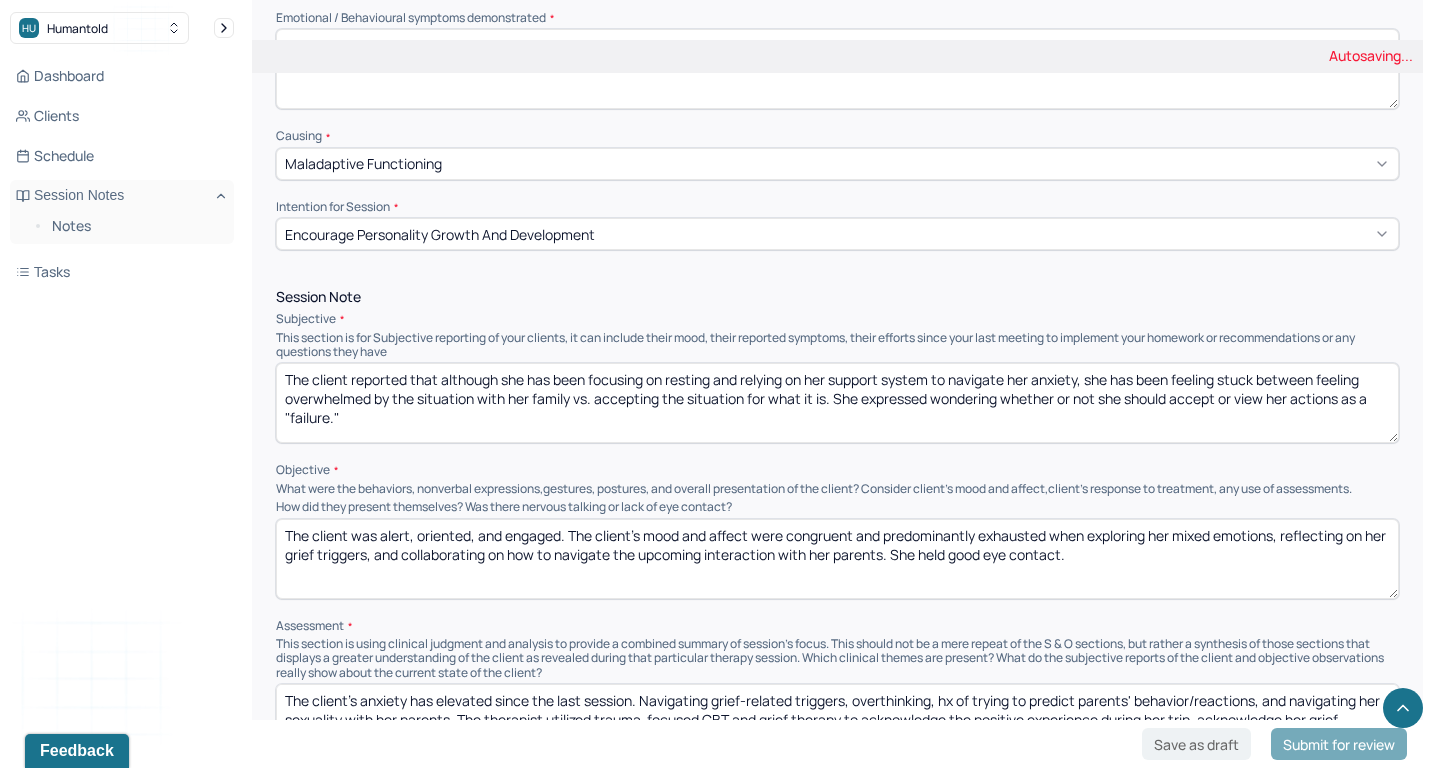 click on "The client was alert, oriented, and engaged. The client's mood and affect were congruent and predominantly exhausted when exploring her mixed emotions, reflecting on her grief triggers, and collaborating on how to navigate the upcoming interaction with her parents. She held good eye contact." at bounding box center (837, 559) 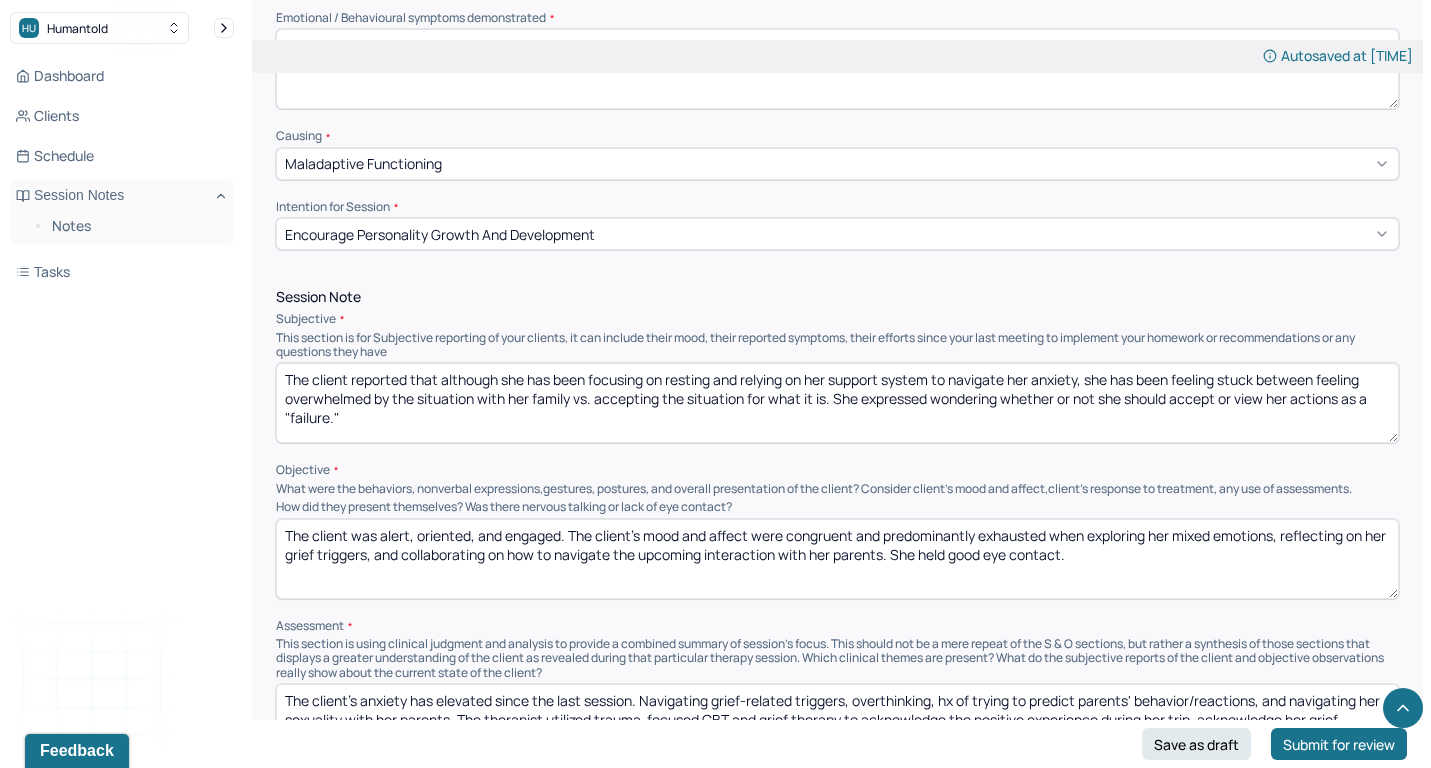 paste on "unsure as she process her feelings, explored her triggers, collaborated on ways to encourage herself, identified what is within her control, and explored her views on "failure."" 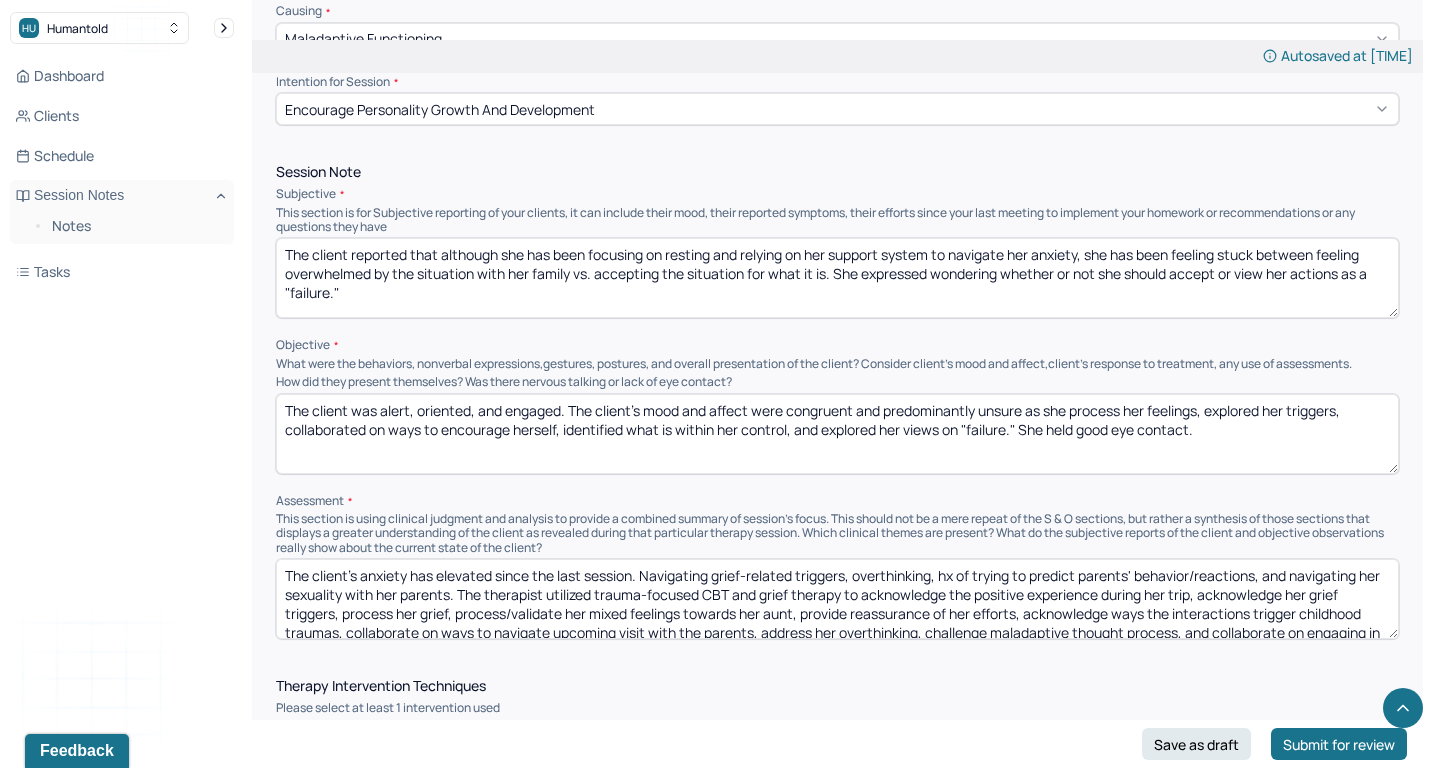 scroll, scrollTop: 1092, scrollLeft: 0, axis: vertical 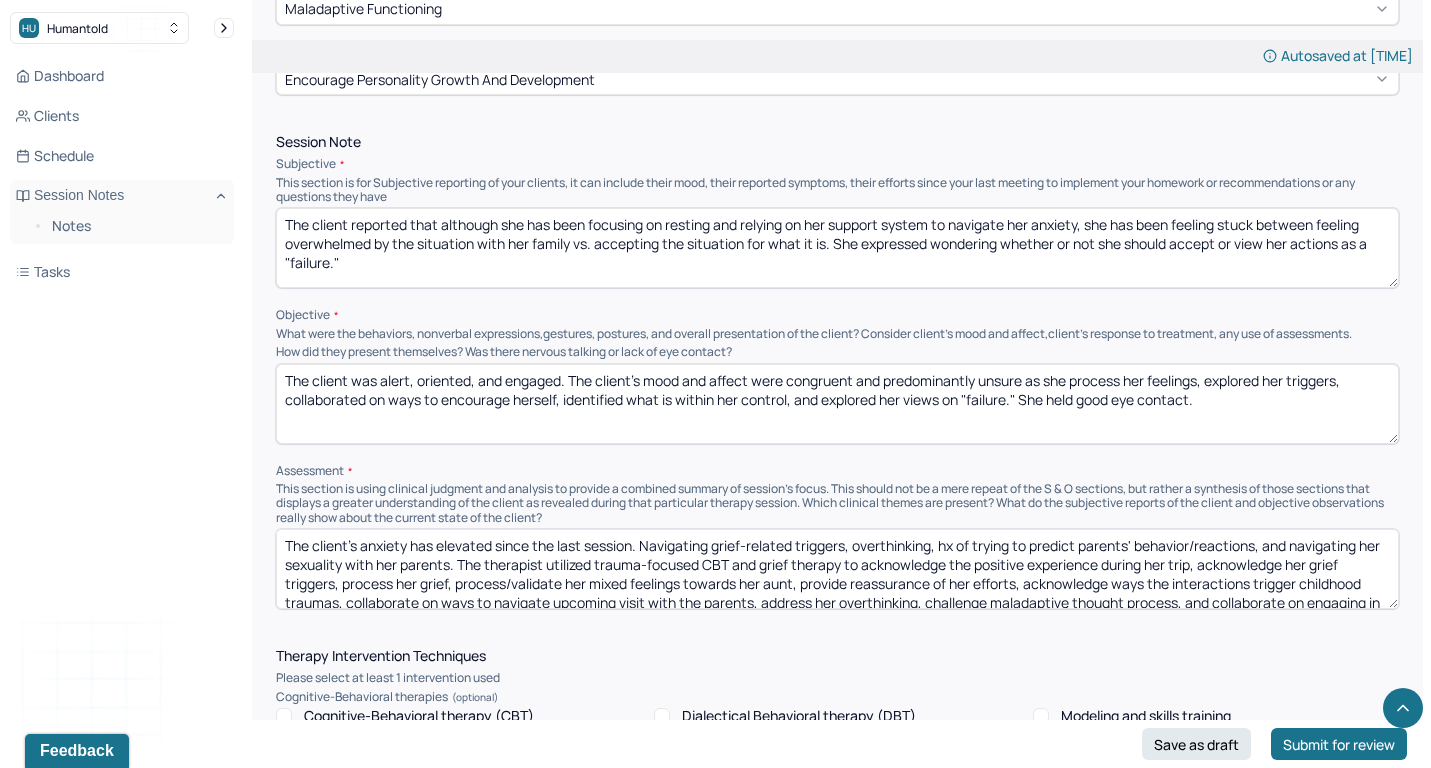 type on "The client was alert, oriented, and engaged. The client's mood and affect were congruent and predominantly unsure as she process her feelings, explored her triggers, collaborated on ways to encourage herself, identified what is within her control, and explored her views on "failure." She held good eye contact." 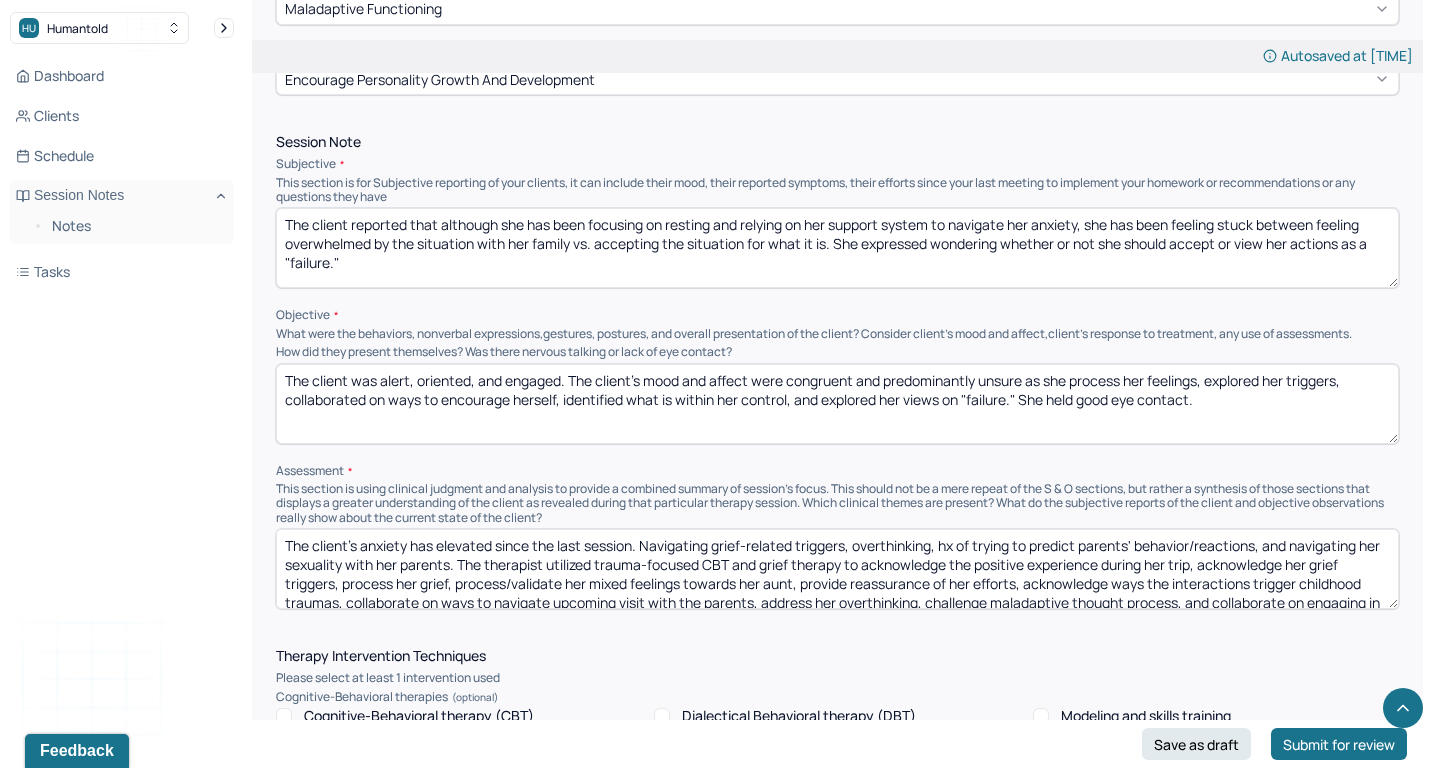 click on "The client's anxiety has elevated since the last session. Navigating grief-related triggers, overthinking, hx of trying to predict parents' behavior/reactions, and navigating her sexuality with her parents. The therapist utilized trauma-focused CBT and grief therapy to acknowledge the positive experience during her trip, acknowledge her grief triggers, process her grief, process/validate her mixed feelings towards her aunt, provide reassurance of her efforts, acknowledge ways the interactions trigger childhood traumas, collaborate on ways to navigate upcoming visit with the parents, address her overthinking, challenge maladaptive thought process, and collaborate on engaging in self-care post interactions." at bounding box center [837, 569] 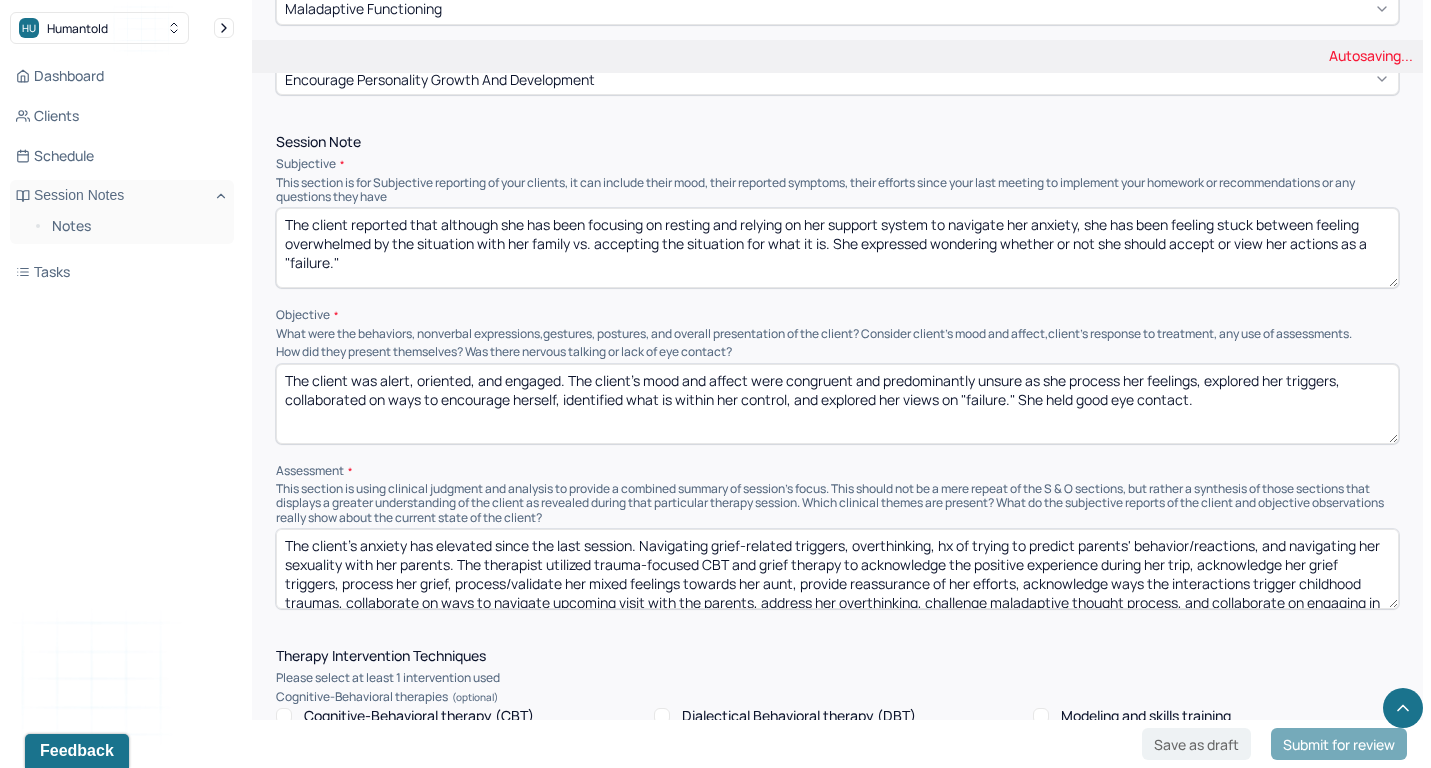 click on "The client's anxiety has elevated since the last session. Navigating grief-related triggers, overthinking, hx of trying to predict parents' behavior/reactions, and navigating her sexuality with her parents. The therapist utilized trauma-focused CBT and grief therapy to acknowledge the positive experience during her trip, acknowledge her grief triggers, process her grief, process/validate her mixed feelings towards her aunt, provide reassurance of her efforts, acknowledge ways the interactions trigger childhood traumas, collaborate on ways to navigate upcoming visit with the parents, address her overthinking, challenge maladaptive thought process, and collaborate on engaging in self-care post interactions." at bounding box center [837, 569] 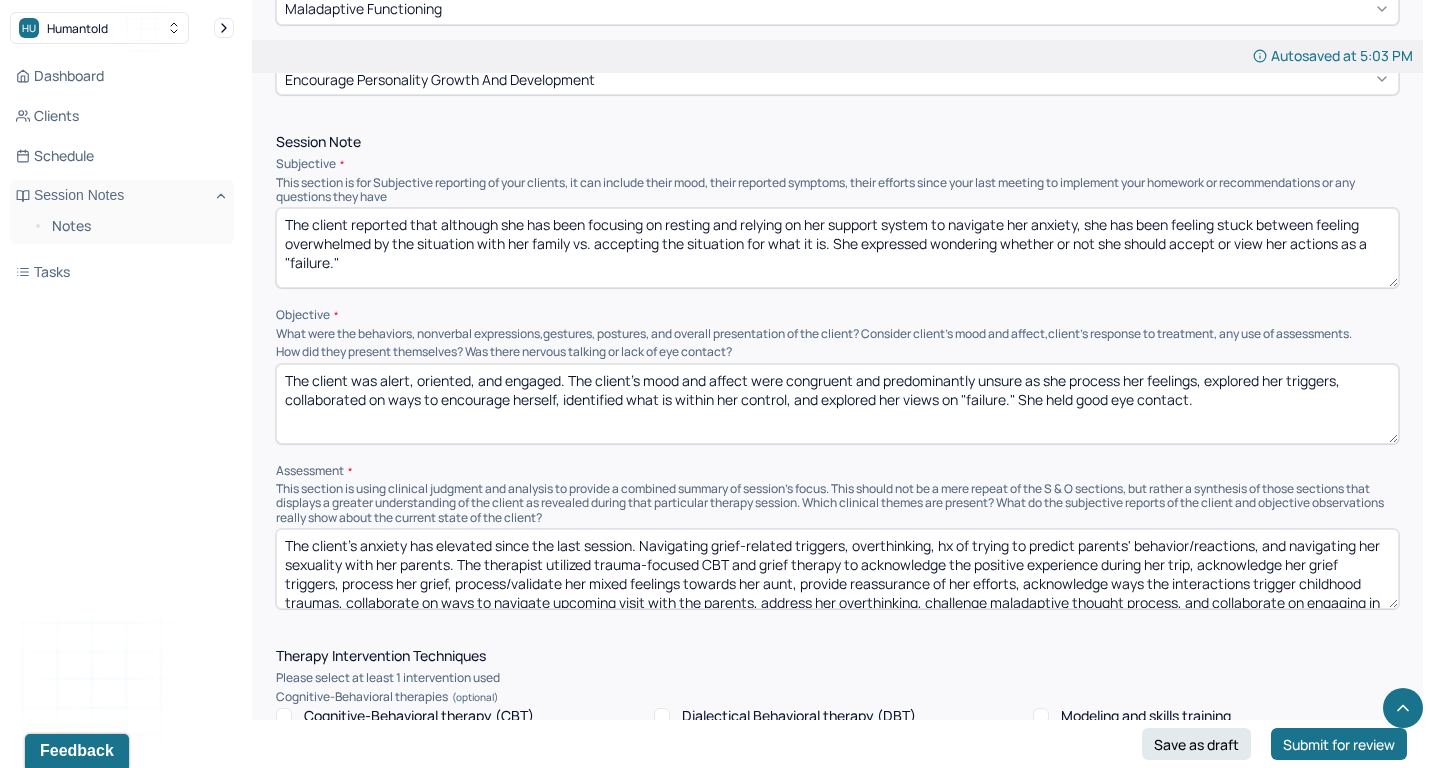 click on "The client's anxiety has elevated since the last session. Navigating grief-related triggers, overthinking, hx of trying to predict parents' behavior/reactions, and navigating her sexuality with her parents. The therapist utilized trauma-focused CBT and grief therapy to acknowledge the positive experience during her trip, acknowledge her grief triggers, process her grief, process/validate her mixed feelings towards her aunt, provide reassurance of her efforts, acknowledge ways the interactions trigger childhood traumas, collaborate on ways to navigate upcoming visit with the parents, address her overthinking, challenge maladaptive thought process, and collaborate on engaging in self-care post interactions." at bounding box center [837, 569] 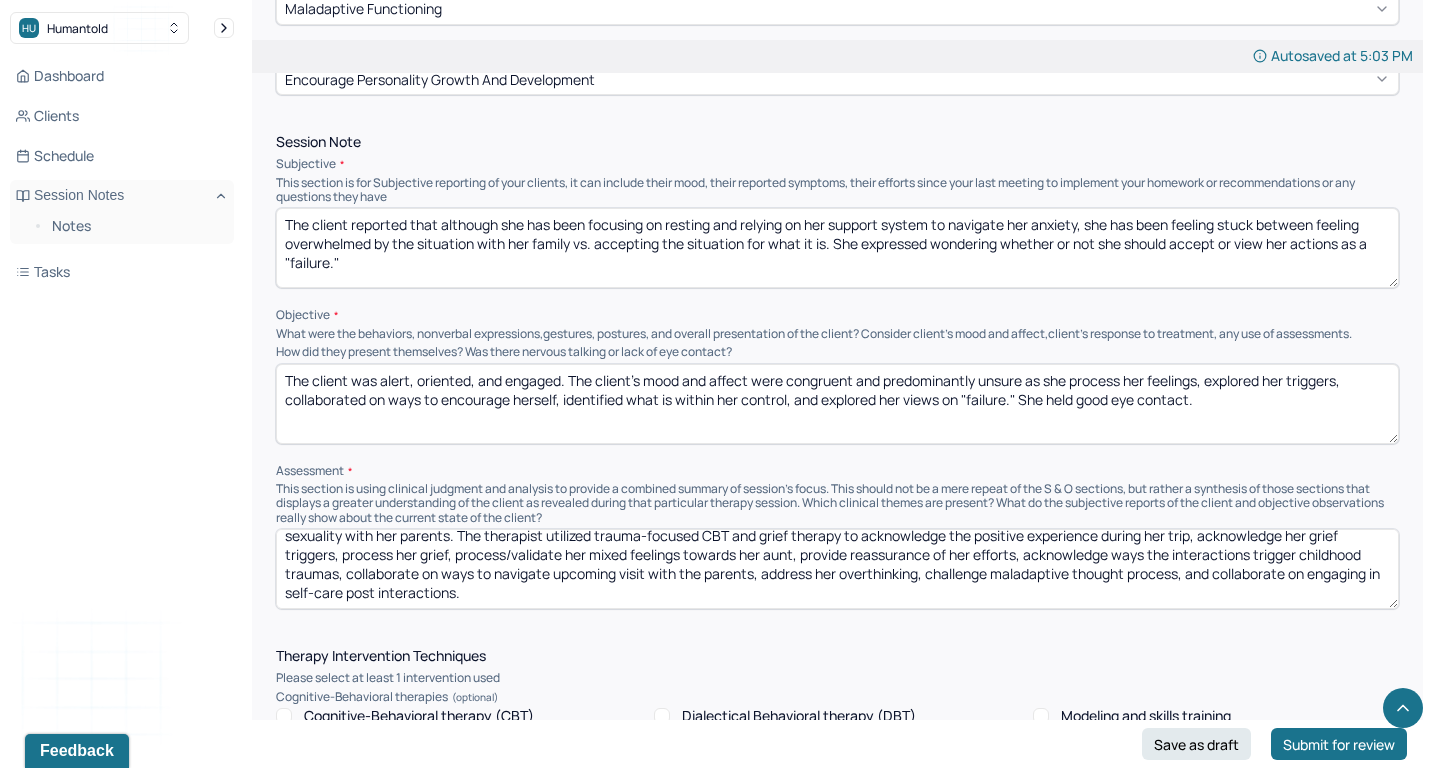scroll, scrollTop: 28, scrollLeft: 0, axis: vertical 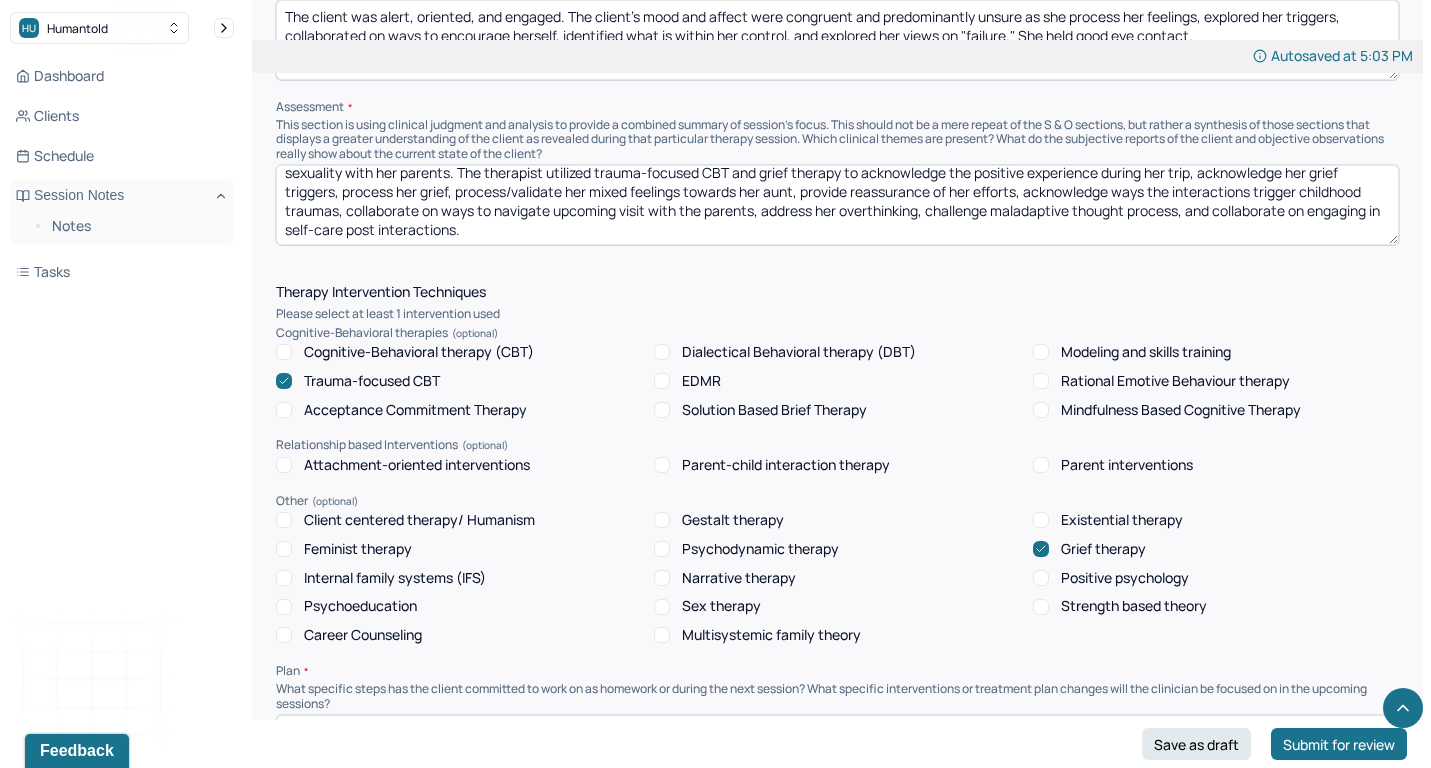 click on "Grief therapy" at bounding box center [1103, 549] 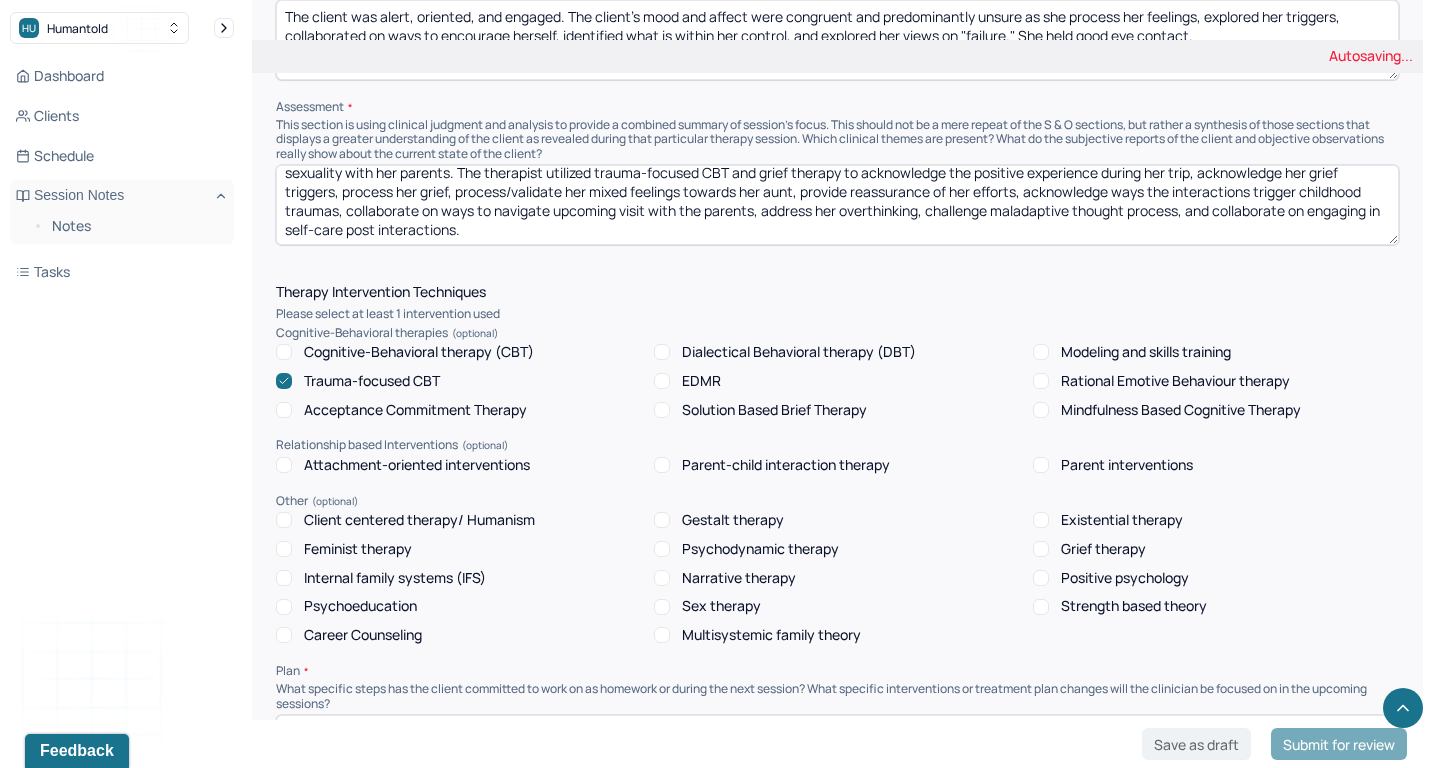 scroll, scrollTop: 7, scrollLeft: 0, axis: vertical 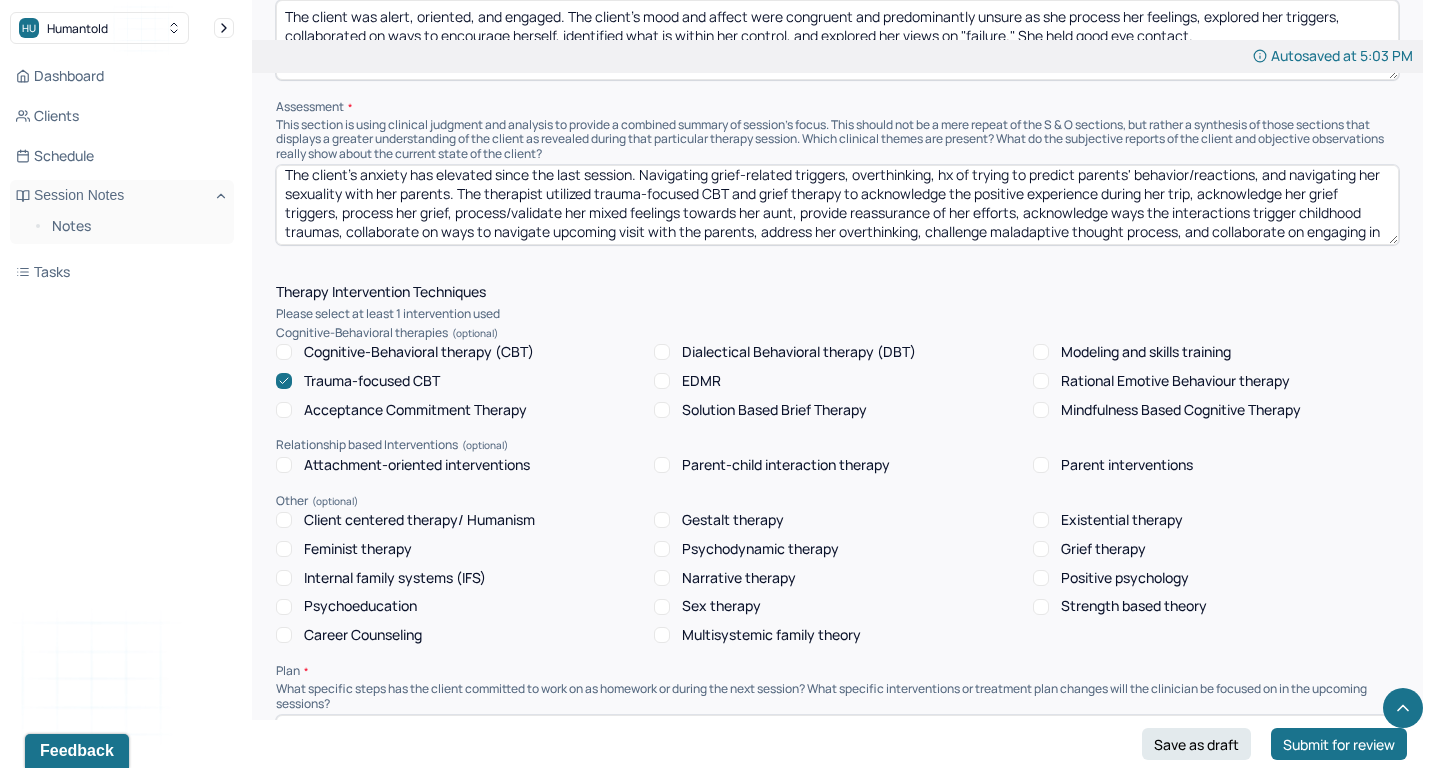 click on "The client's anxiety has elevated since the last session. Navigating grief-related triggers, overthinking, hx of trying to predict parents' behavior/reactions, and navigating her sexuality with her parents. The therapist utilized trauma-focused CBT and grief therapy to acknowledge the positive experience during her trip, acknowledge her grief triggers, process her grief, process/validate her mixed feelings towards her aunt, provide reassurance of her efforts, acknowledge ways the interactions trigger childhood traumas, collaborate on ways to navigate upcoming visit with the parents, address her overthinking, challenge maladaptive thought process, and collaborate on engaging in self-care post interactions." at bounding box center [837, 205] 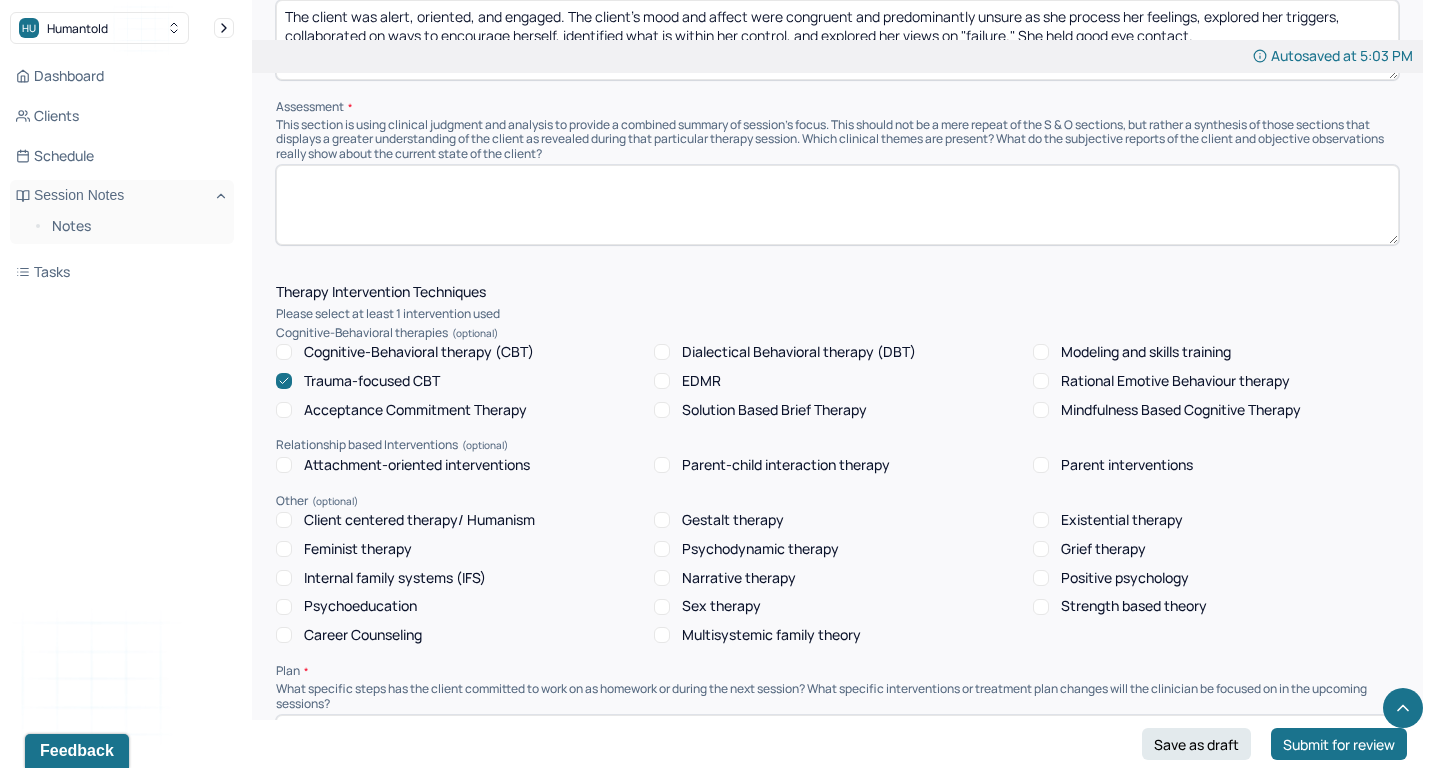 scroll, scrollTop: 0, scrollLeft: 0, axis: both 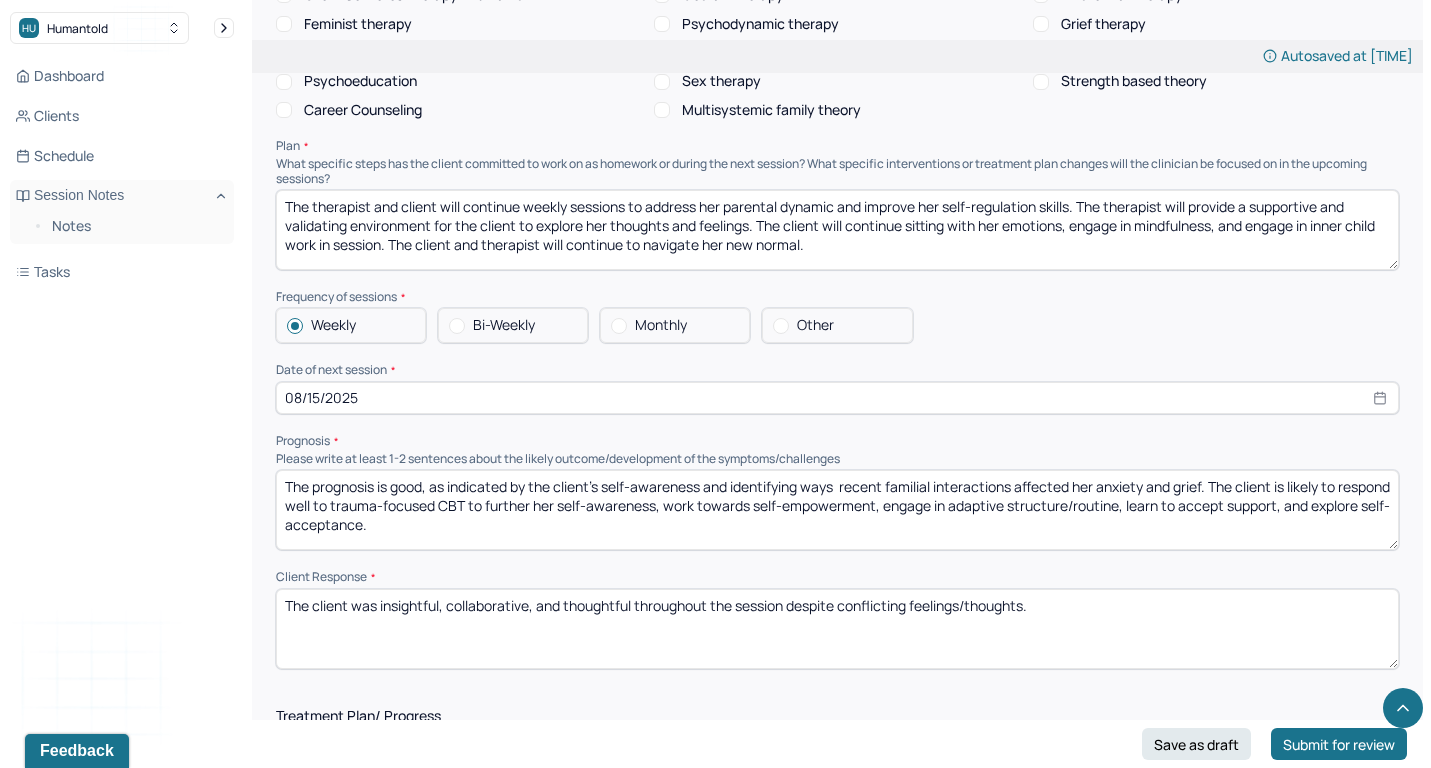 type on "Although the client's anxiety has not been intense, overthinking, hx of trying to predict her parents' behavior/reactions, cognitive distortions, navigating trauma-related responses, and navigating current familial-related stress may influence her anxiety. The therapist utilized trauma-focused CBT to process her thoughts/feelings, identify triggers towards maladaptive thought processes vs. adaptive thought patterns, acknowledge ways the current familial stressor triggers past traumas, discuss soothing her body's response to trauma-related triggers, assess her readiness to address her need for support with her parents, idenitfy what is within her control, challenge maladaptive thoughts on failure, and collaborate on ways to encourage/reassure herself." 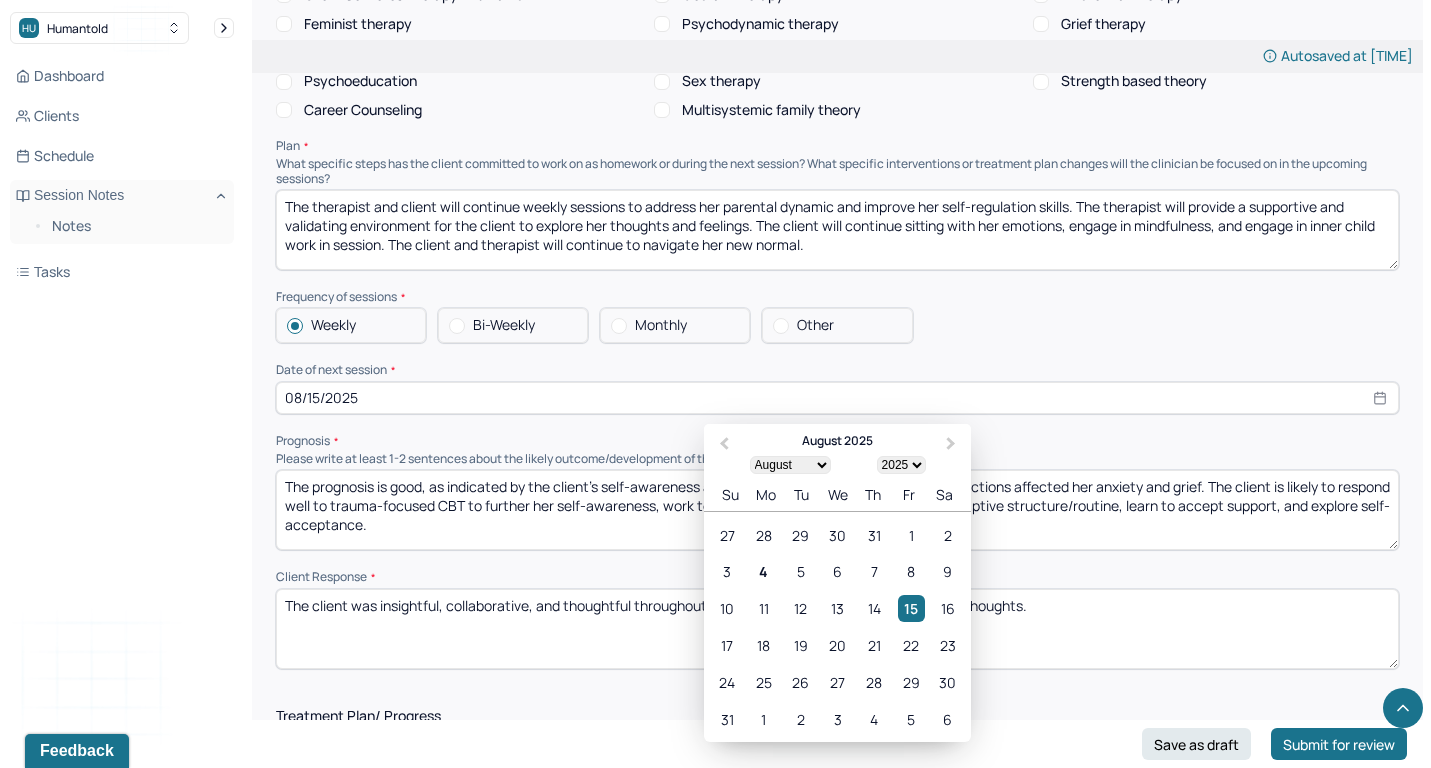 click on "The client was insightful, collaborative, and thoughtful throughout the session despite conflicting feelings/thoughts." at bounding box center [837, 629] 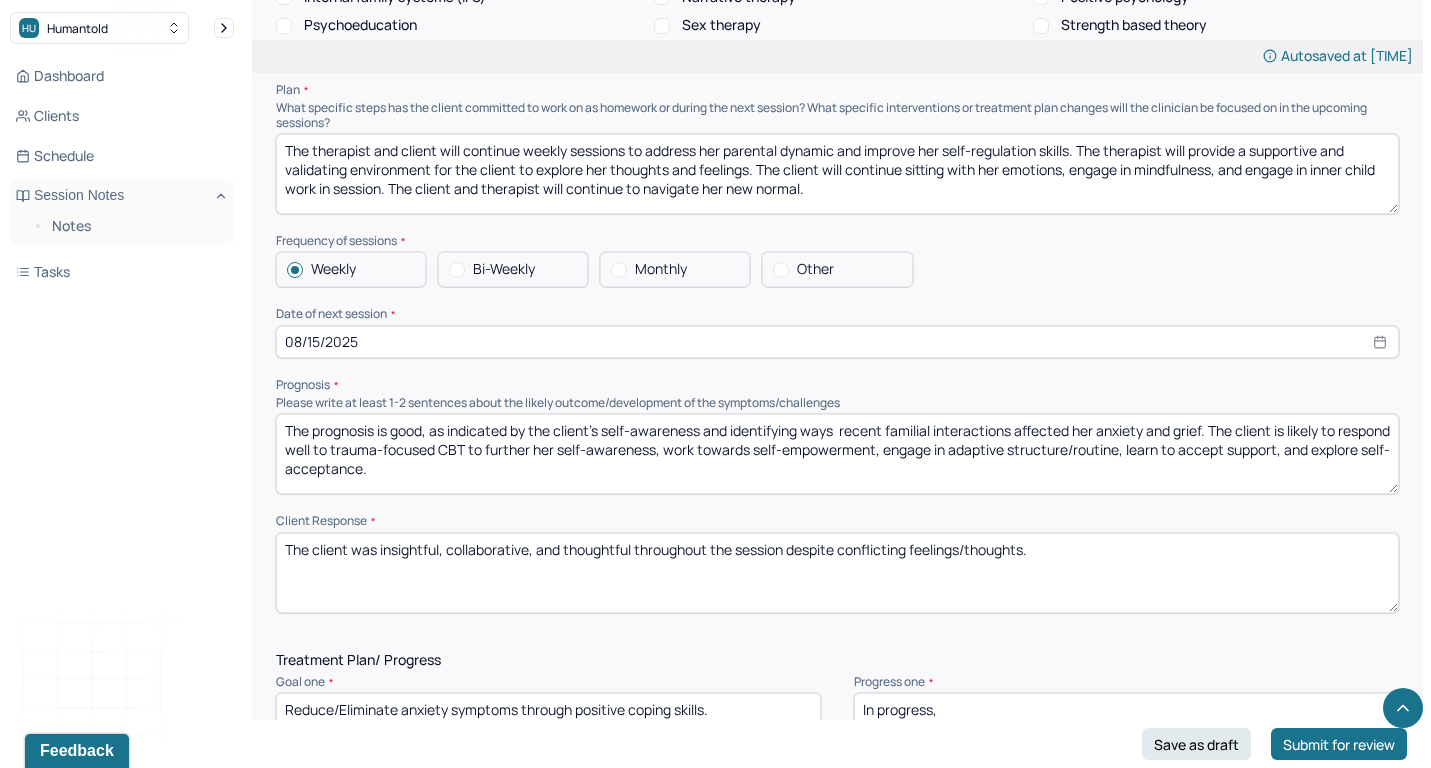 scroll, scrollTop: 2040, scrollLeft: 0, axis: vertical 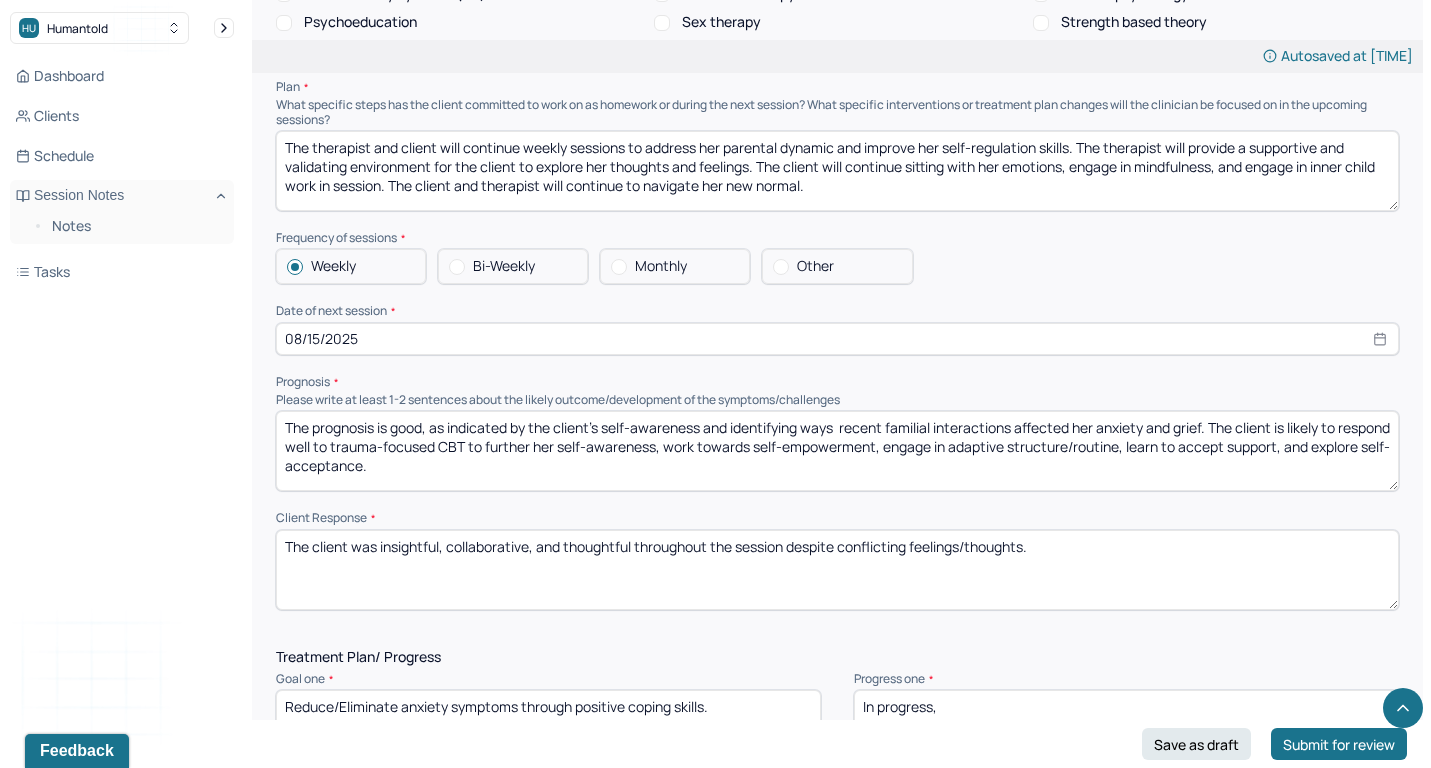 click on "The prognosis is good, as indicated by the client's self-awareness and identifying ways  recent familial interactions affected her anxiety and grief. The client is likely to respond well to trauma-focused CBT to further her self-awareness, work towards self-empowerment, engage in adaptive structure/routine, learn to accept support, and explore self-acceptance." at bounding box center (837, 451) 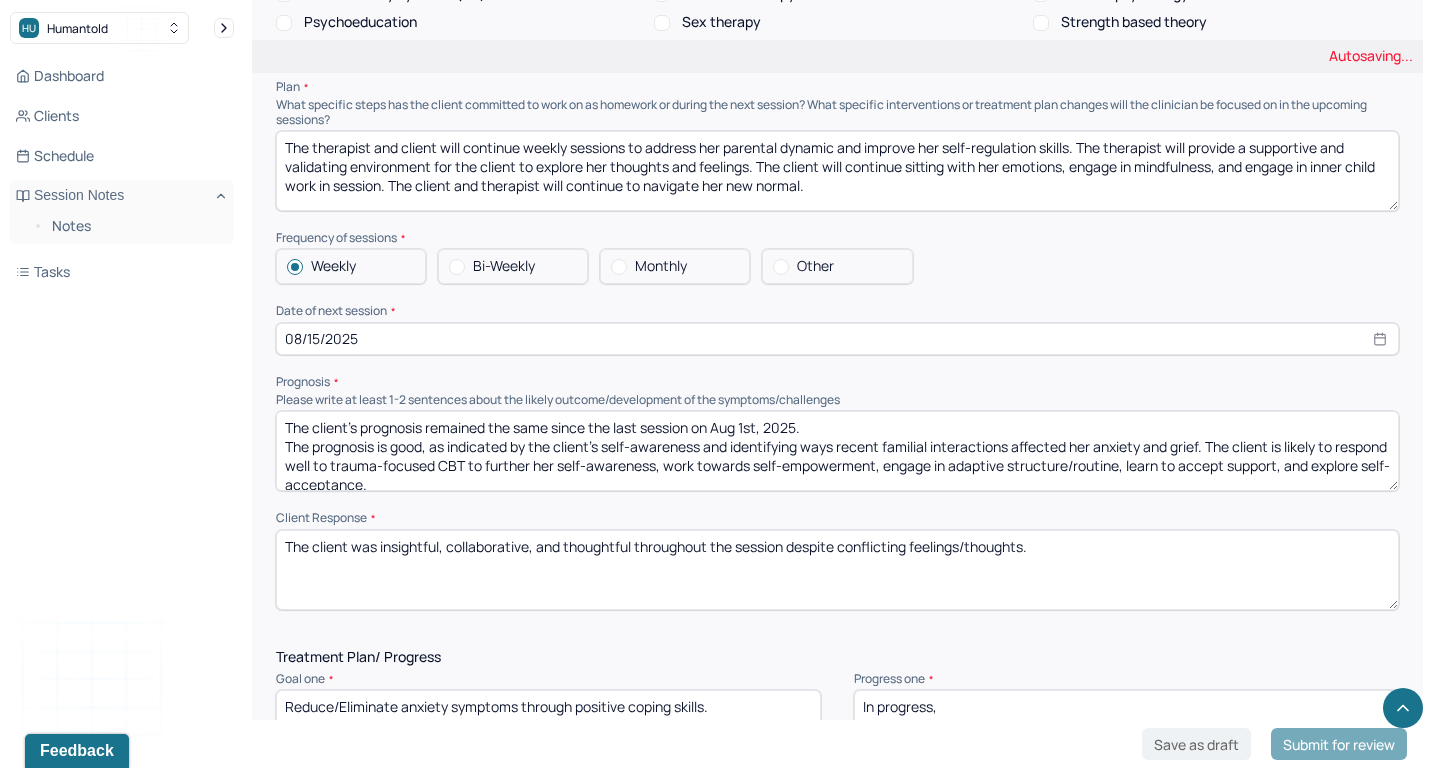 click on "The client's prognosis remained the same since the last session on
The prognosis is good, as indicated by the client's self-awareness and identifying ways recent familial interactions affected her anxiety and grief. The client is likely to respond well to trauma-focused CBT to further her self-awareness, work towards self-empowerment, engage in adaptive structure/routine, learn to accept support, and explore self-acceptance." at bounding box center [837, 451] 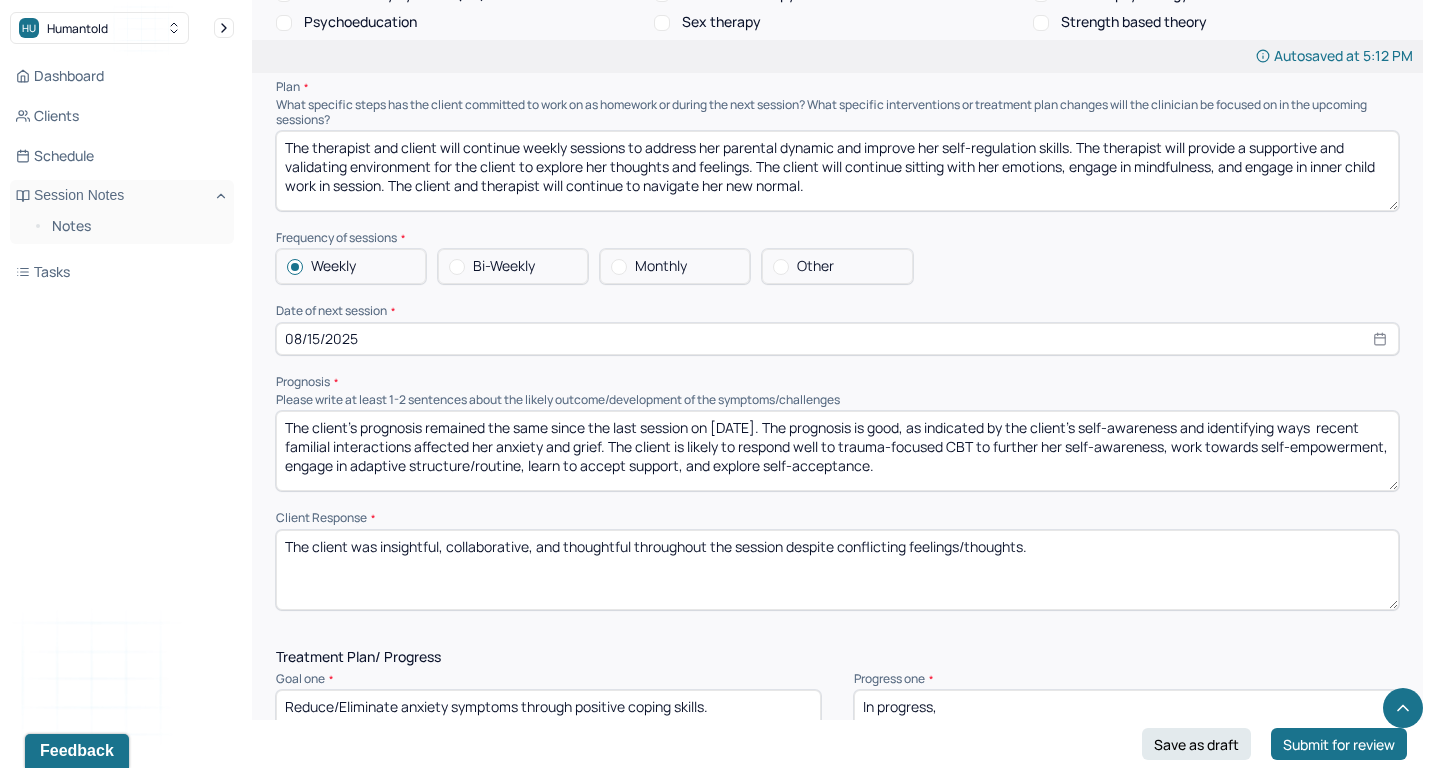 type on "The client's prognosis remained the same since the last session on [DATE]. The prognosis is good, as indicated by the client's self-awareness and identifying ways  recent familial interactions affected her anxiety and grief. The client is likely to respond well to trauma-focused CBT to further her self-awareness, work towards self-empowerment, engage in adaptive structure/routine, learn to accept support, and explore self-acceptance." 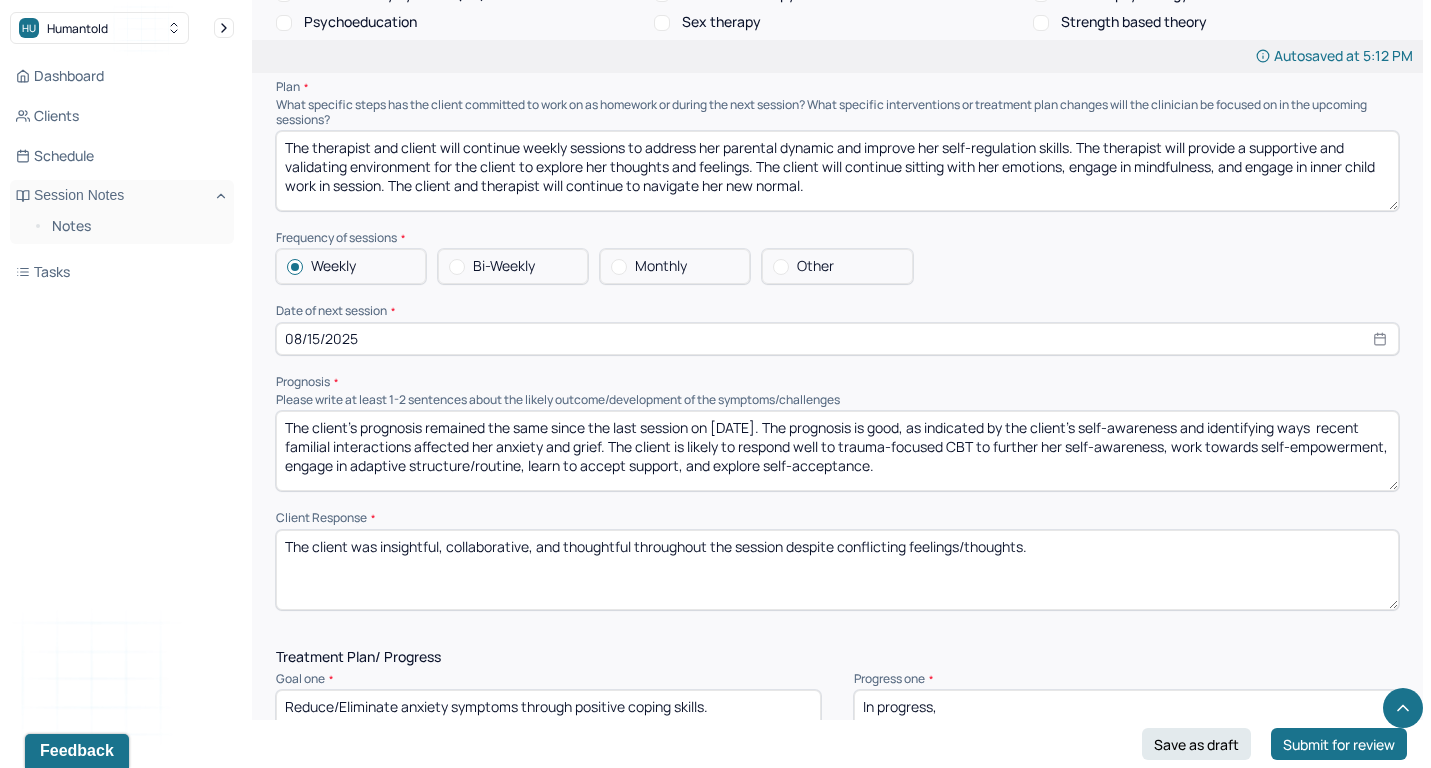 click on "The client was insightful, collaborative, and thoughtful throughout the session despite conflicting feelings/thoughts." at bounding box center [837, 570] 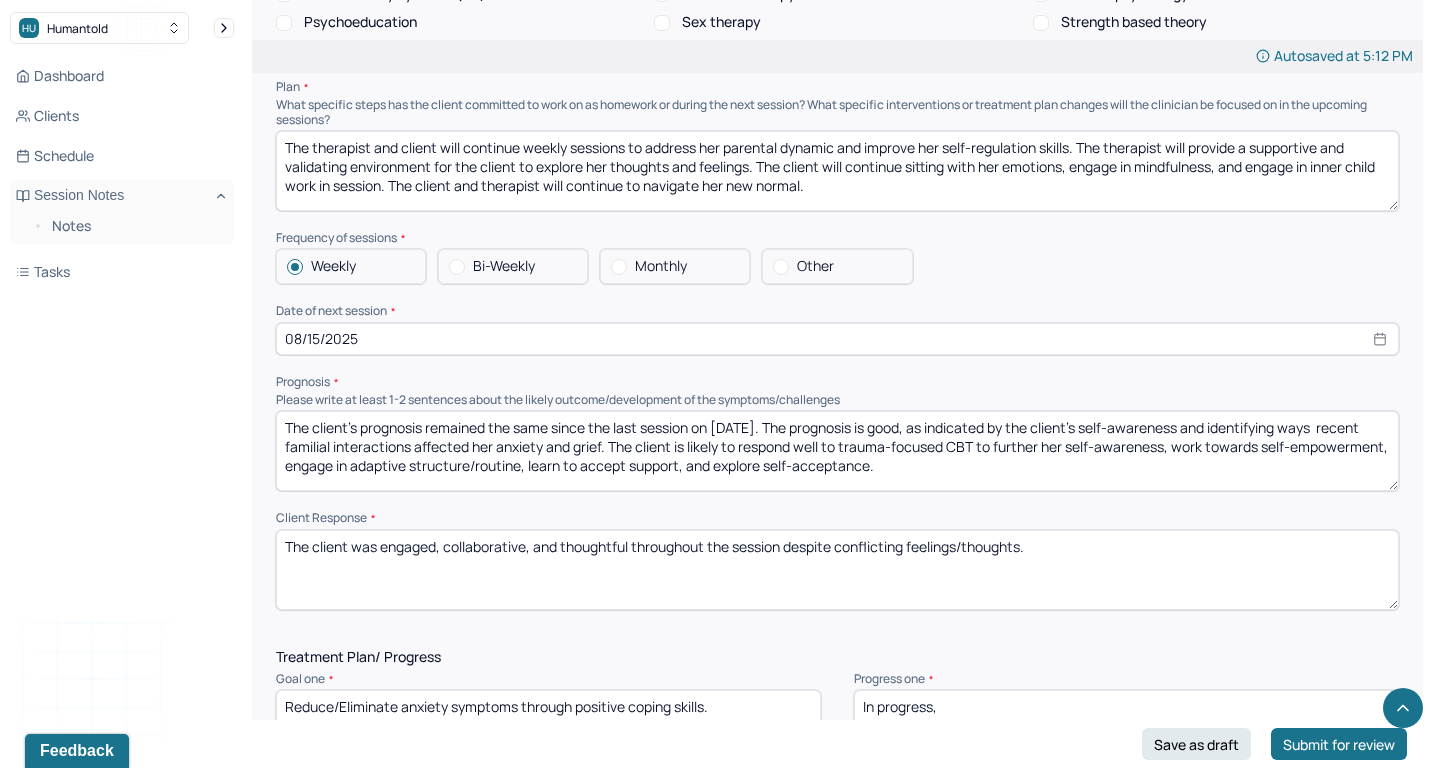 drag, startPoint x: 549, startPoint y: 527, endPoint x: 571, endPoint y: 529, distance: 22.090721 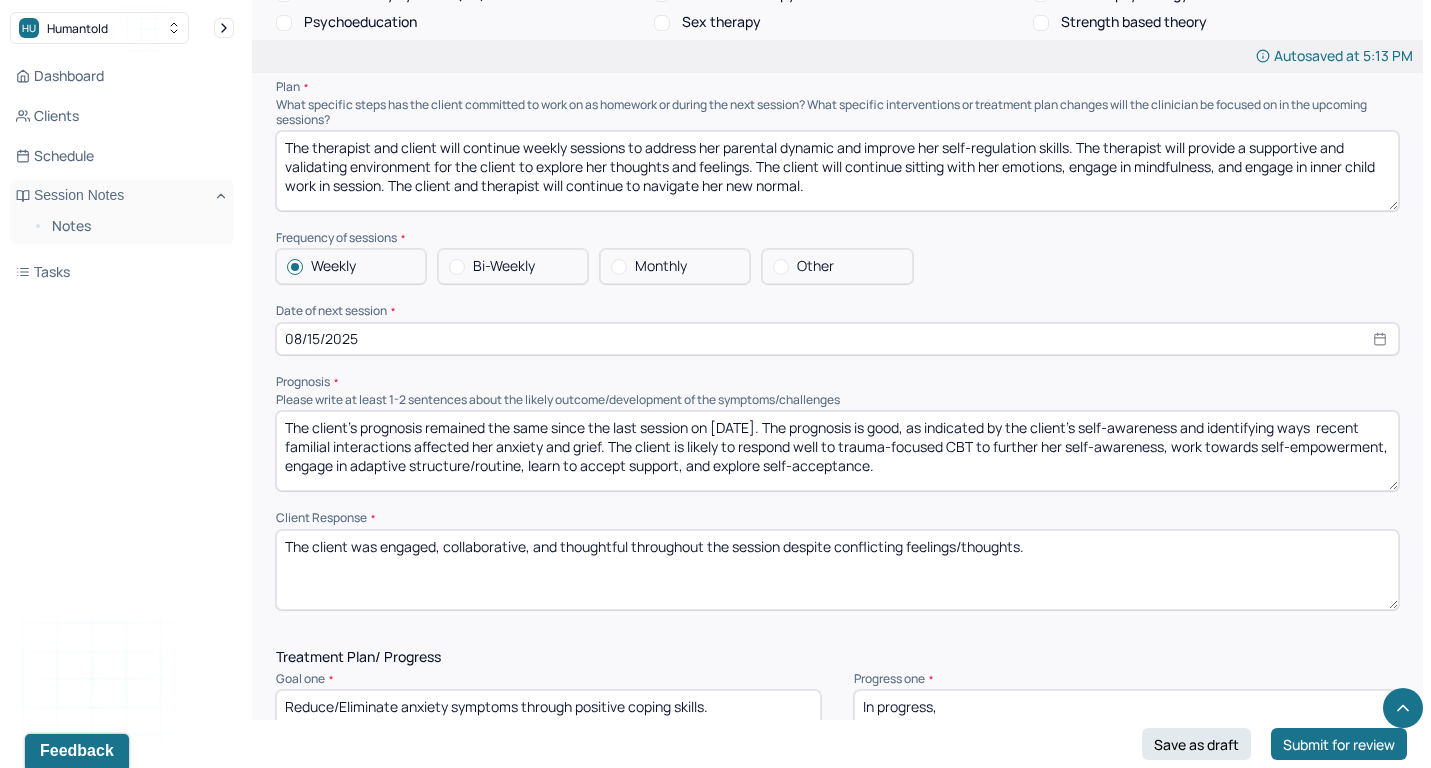 click on "The client was engaged, collaborative, and thoughtful throughout the session despite conflicting feelings/thoughts." at bounding box center [837, 570] 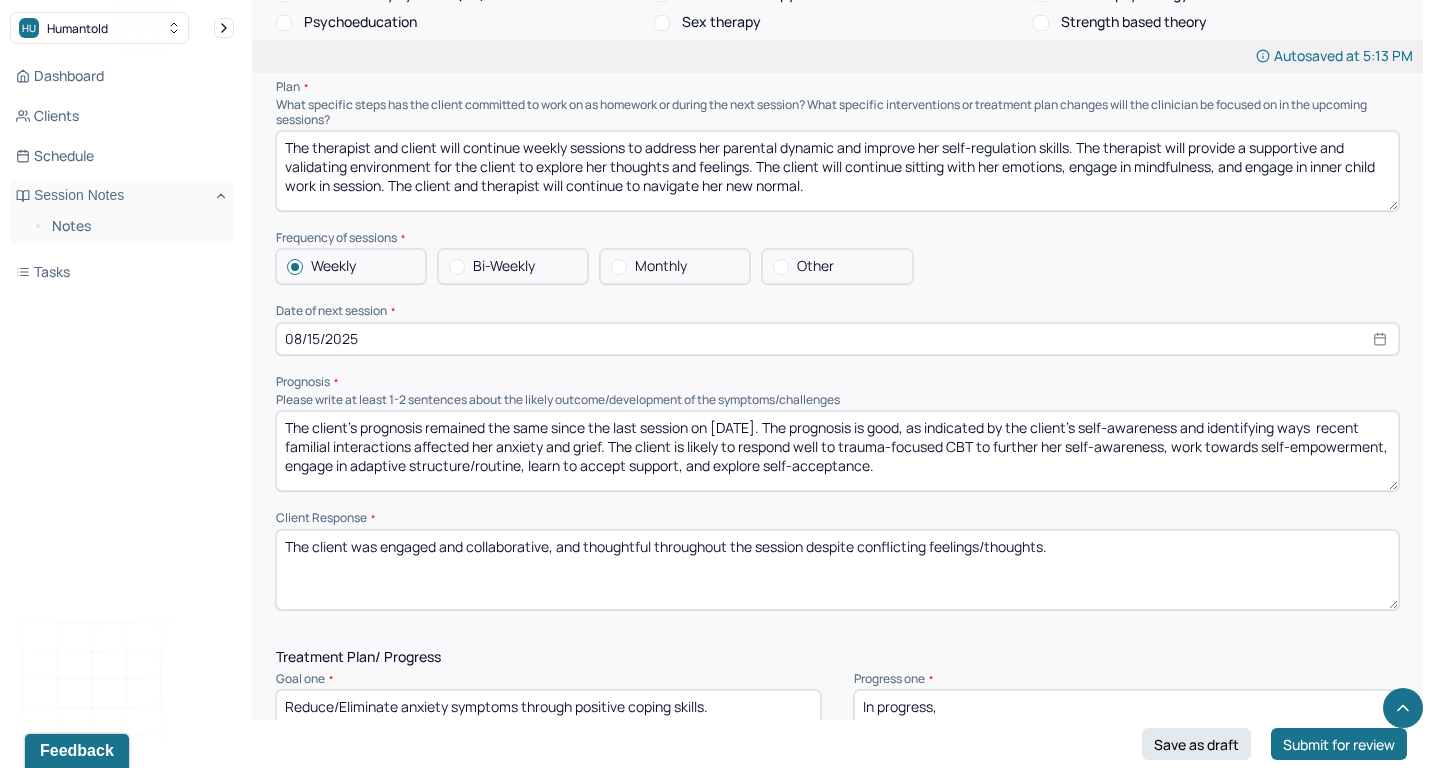 drag, startPoint x: 547, startPoint y: 514, endPoint x: 651, endPoint y: 506, distance: 104.307236 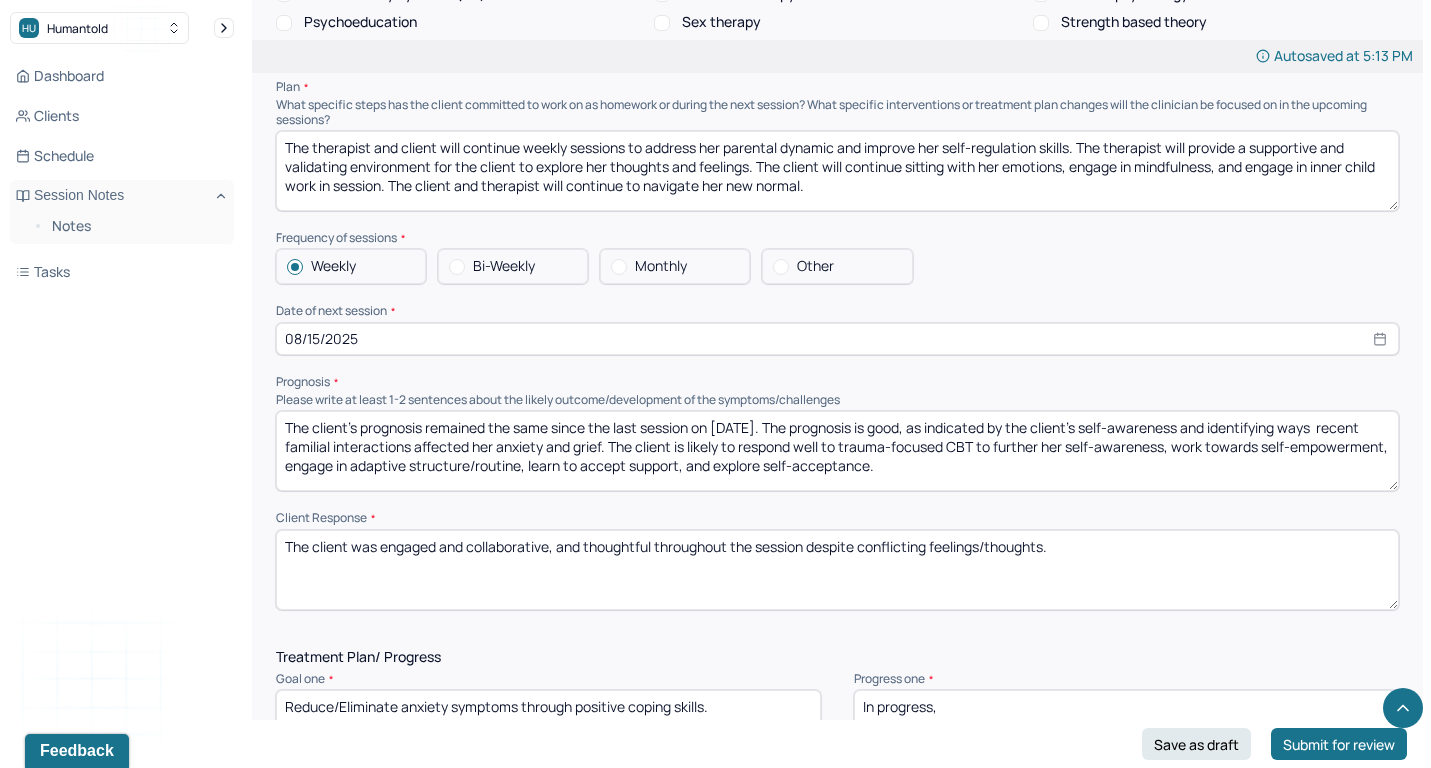 click on "The client was engaged and collaborative, and thoughtful throughout the session despite conflicting feelings/thoughts." at bounding box center (837, 570) 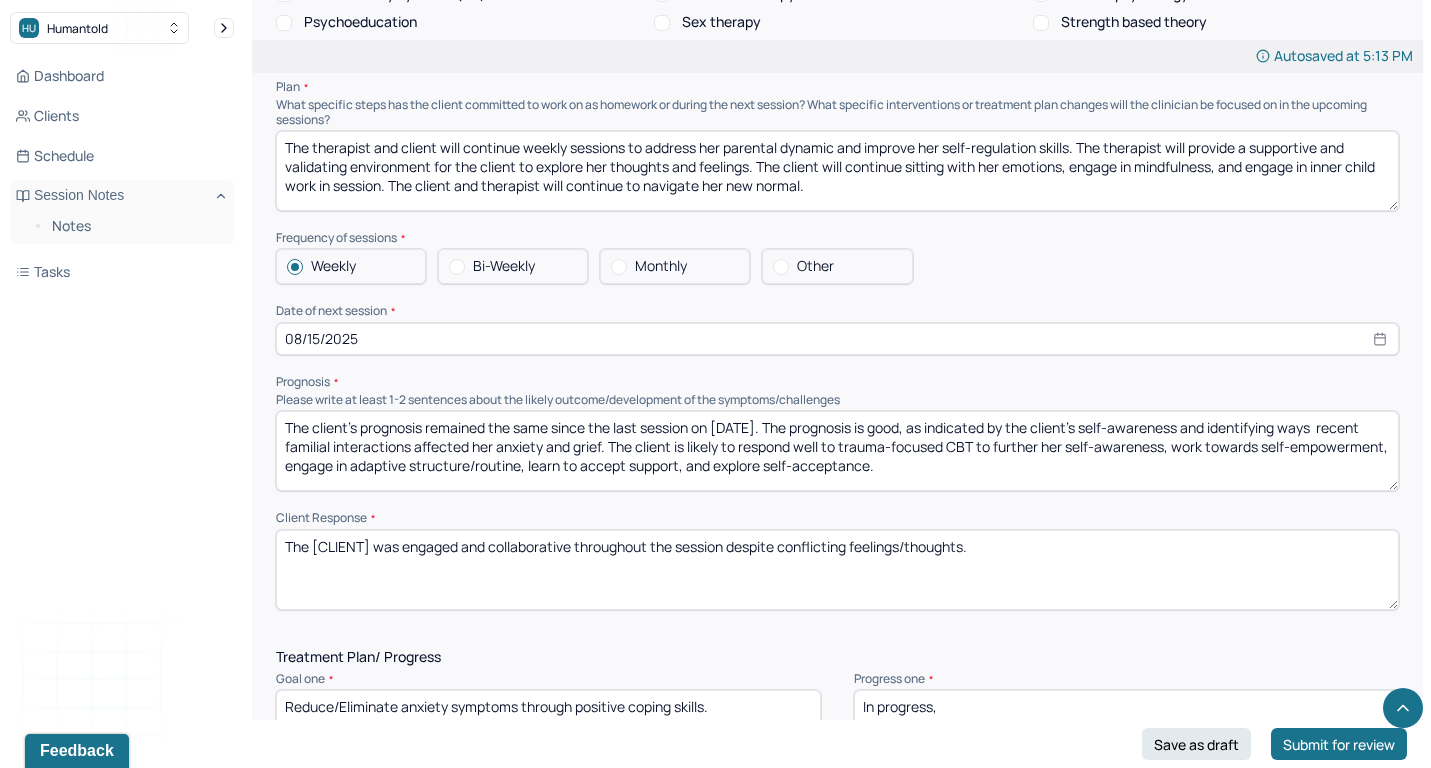 drag, startPoint x: 709, startPoint y: 508, endPoint x: 1088, endPoint y: 518, distance: 379.1319 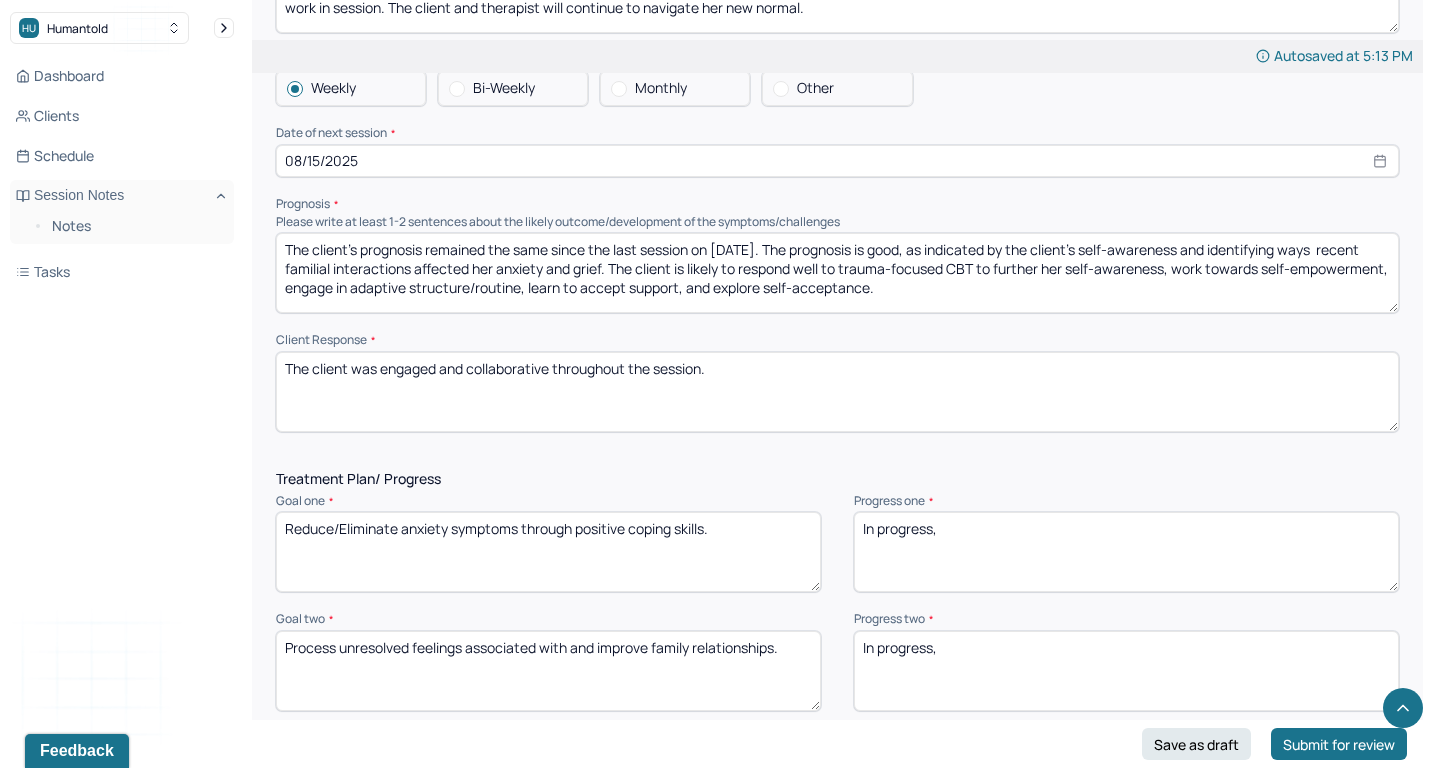 scroll, scrollTop: 2220, scrollLeft: 0, axis: vertical 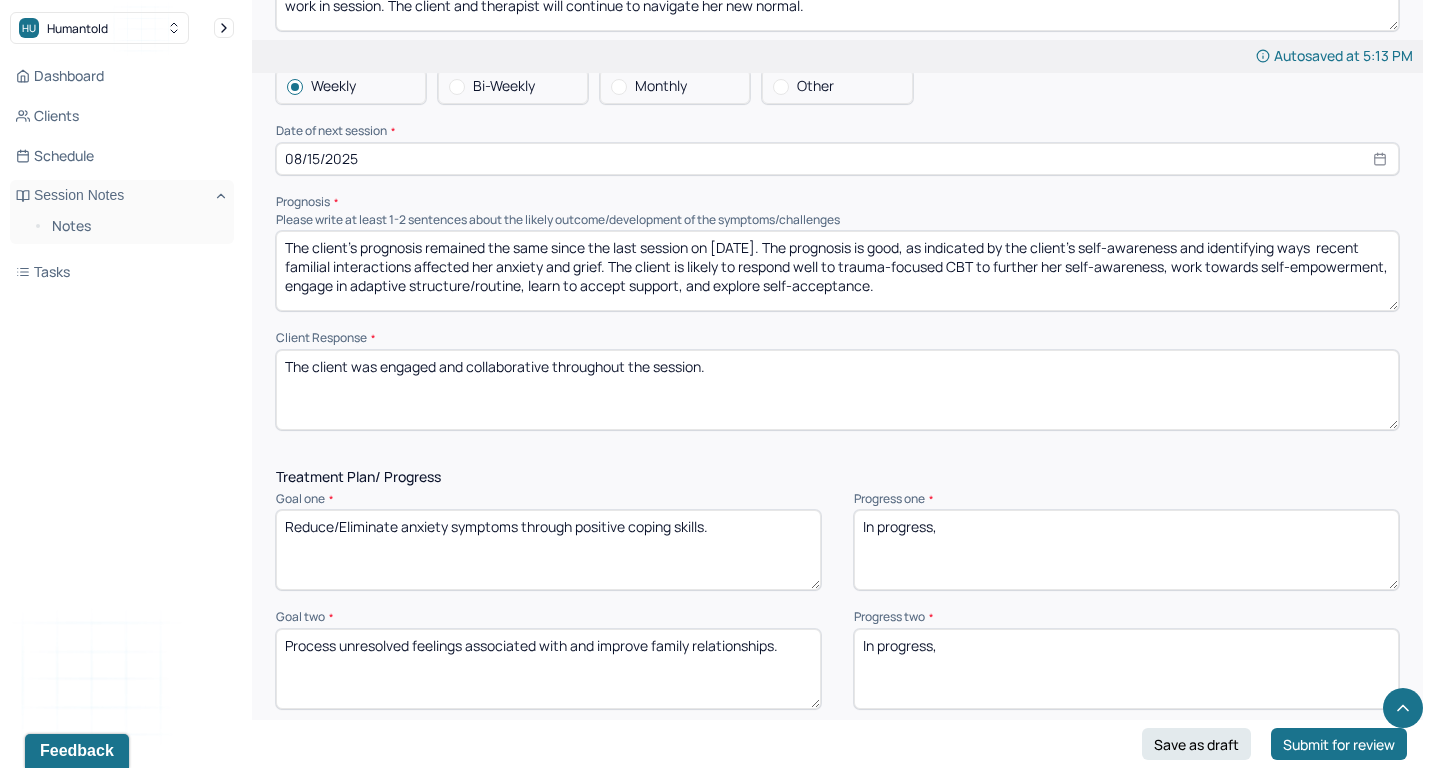 type on "The client was engaged and collaborative throughout the session." 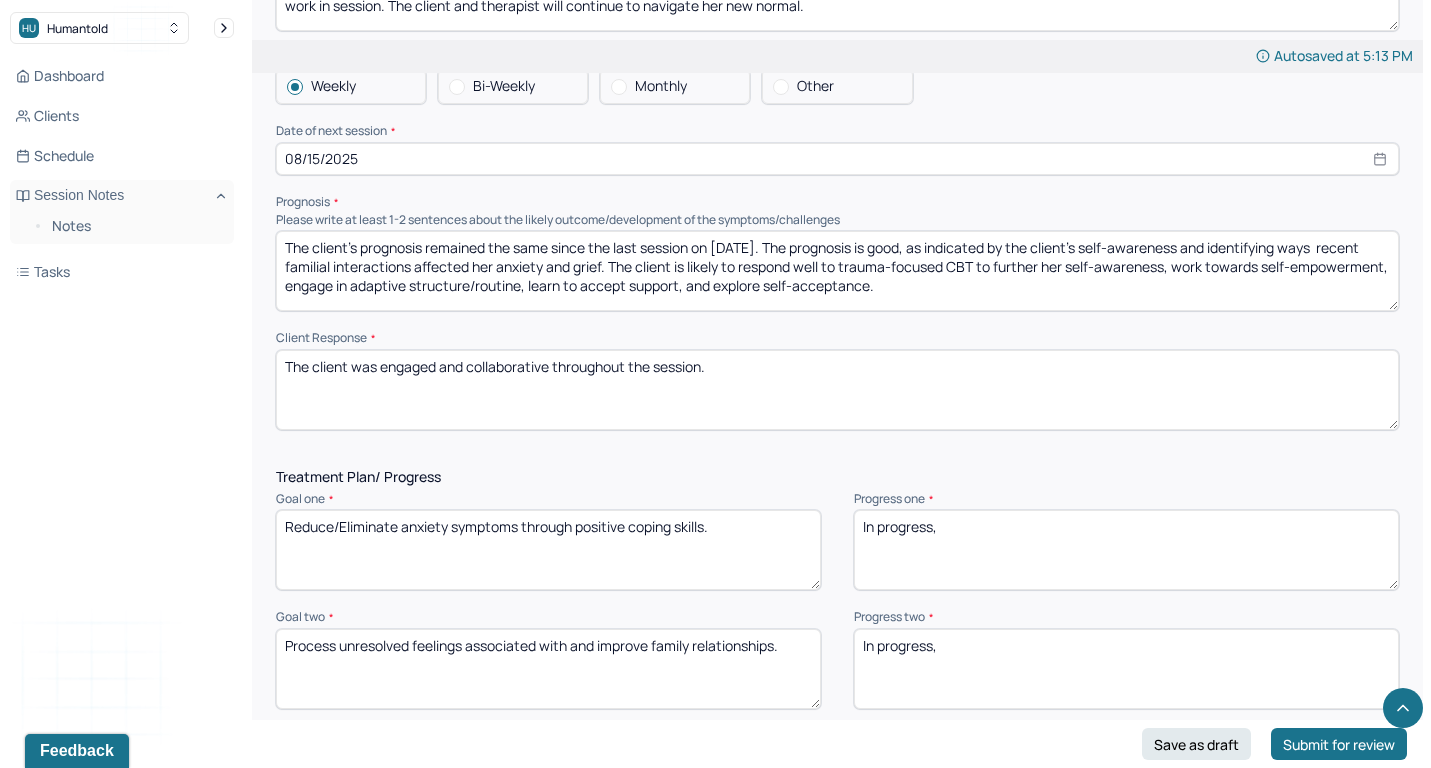 click on "In progress," at bounding box center (1126, 550) 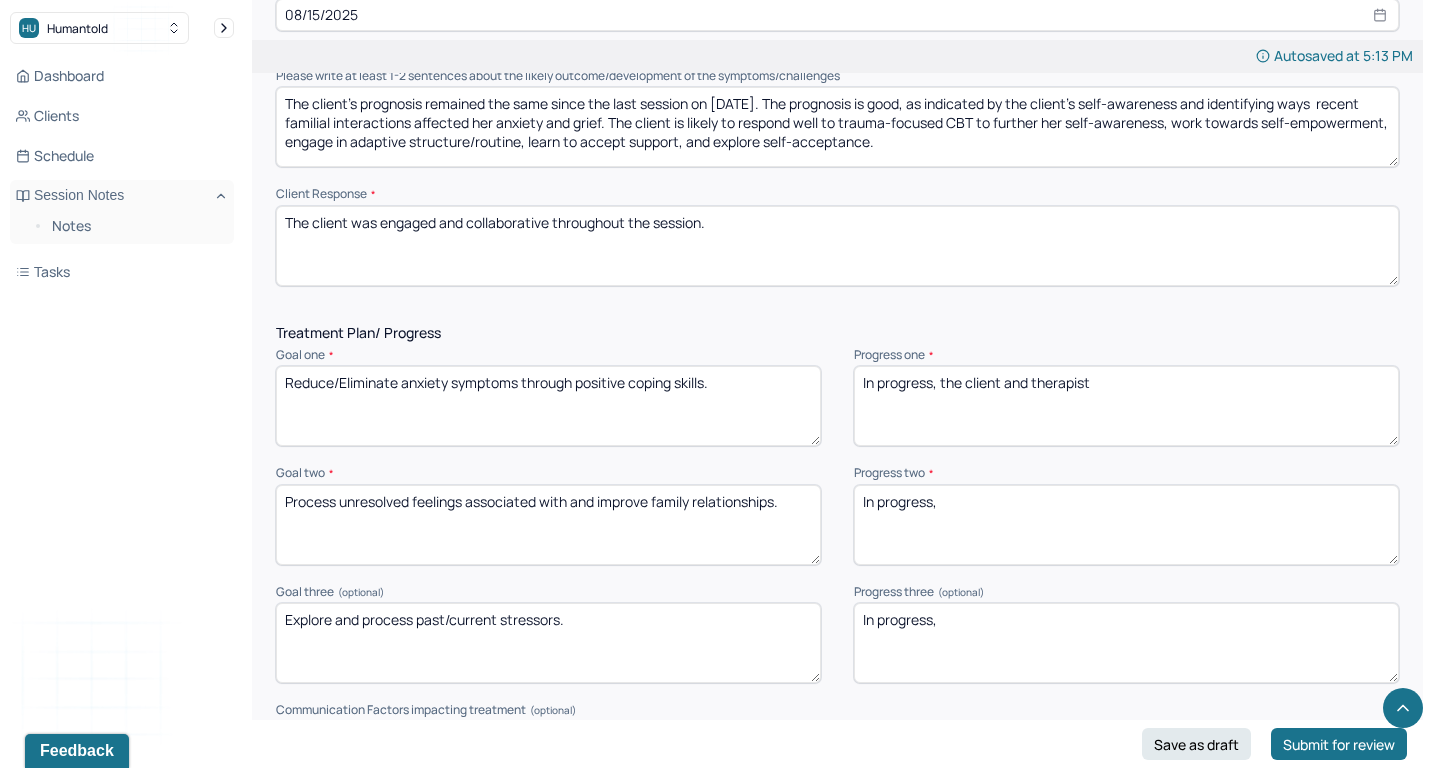 scroll, scrollTop: 2368, scrollLeft: 0, axis: vertical 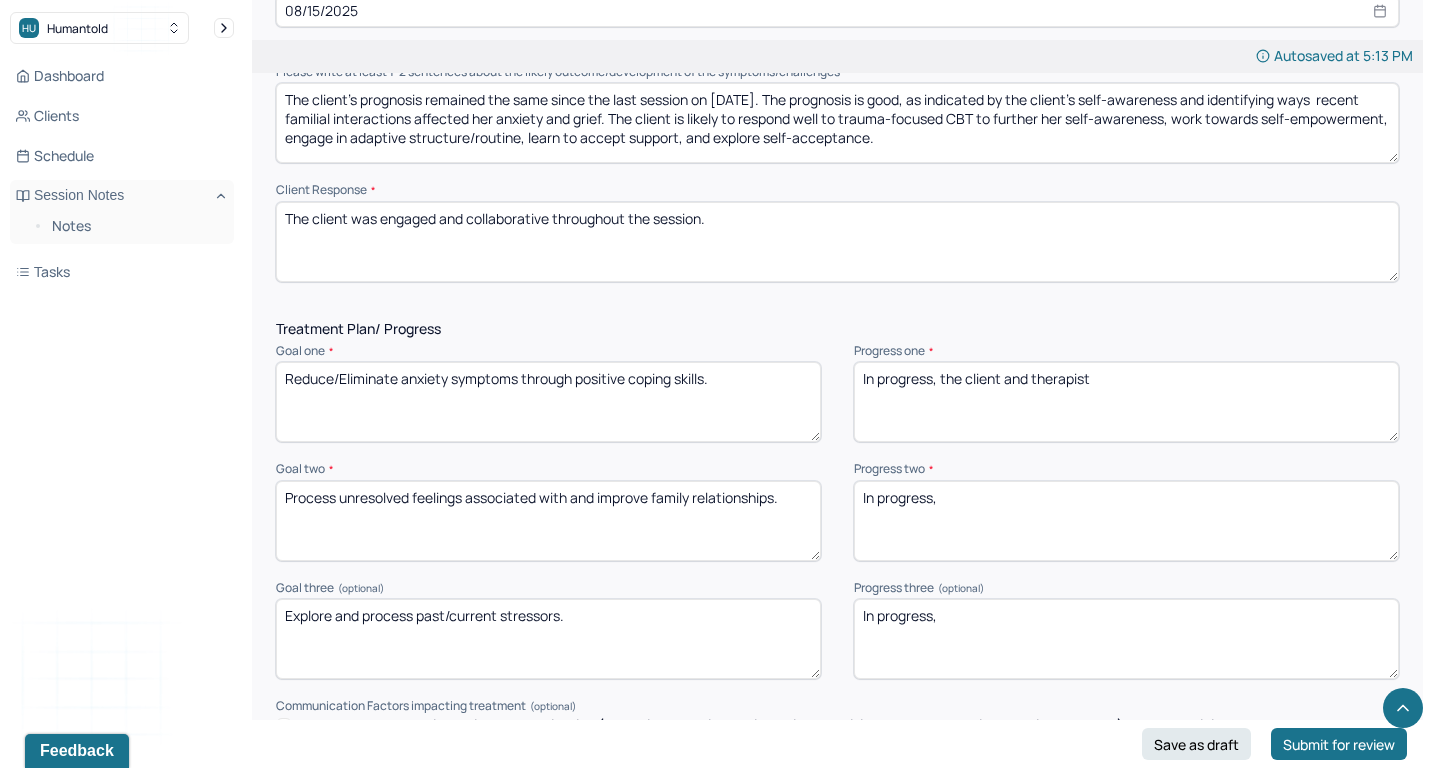 drag, startPoint x: 1006, startPoint y: 347, endPoint x: 1244, endPoint y: 349, distance: 238.0084 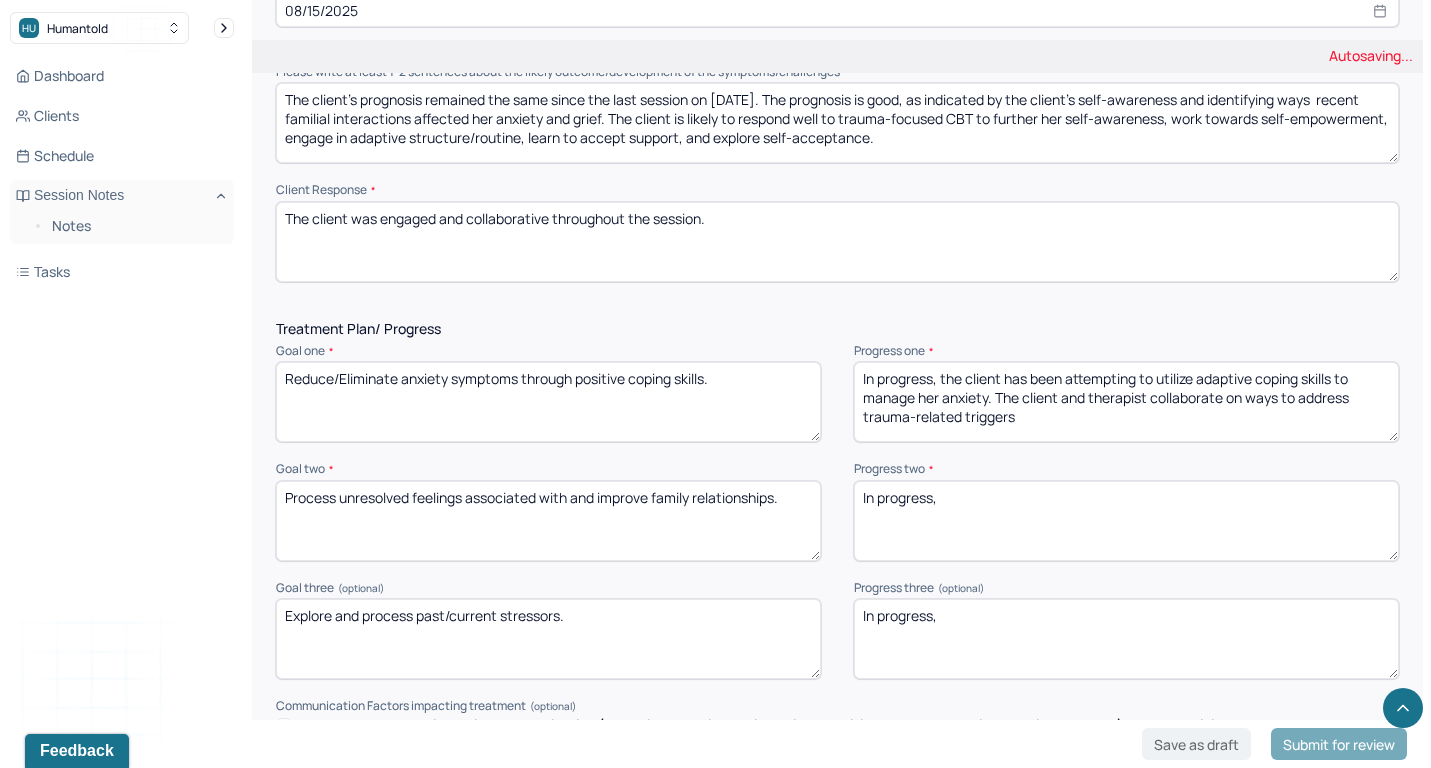 click on "In progress, the client and therapist" at bounding box center [1126, 402] 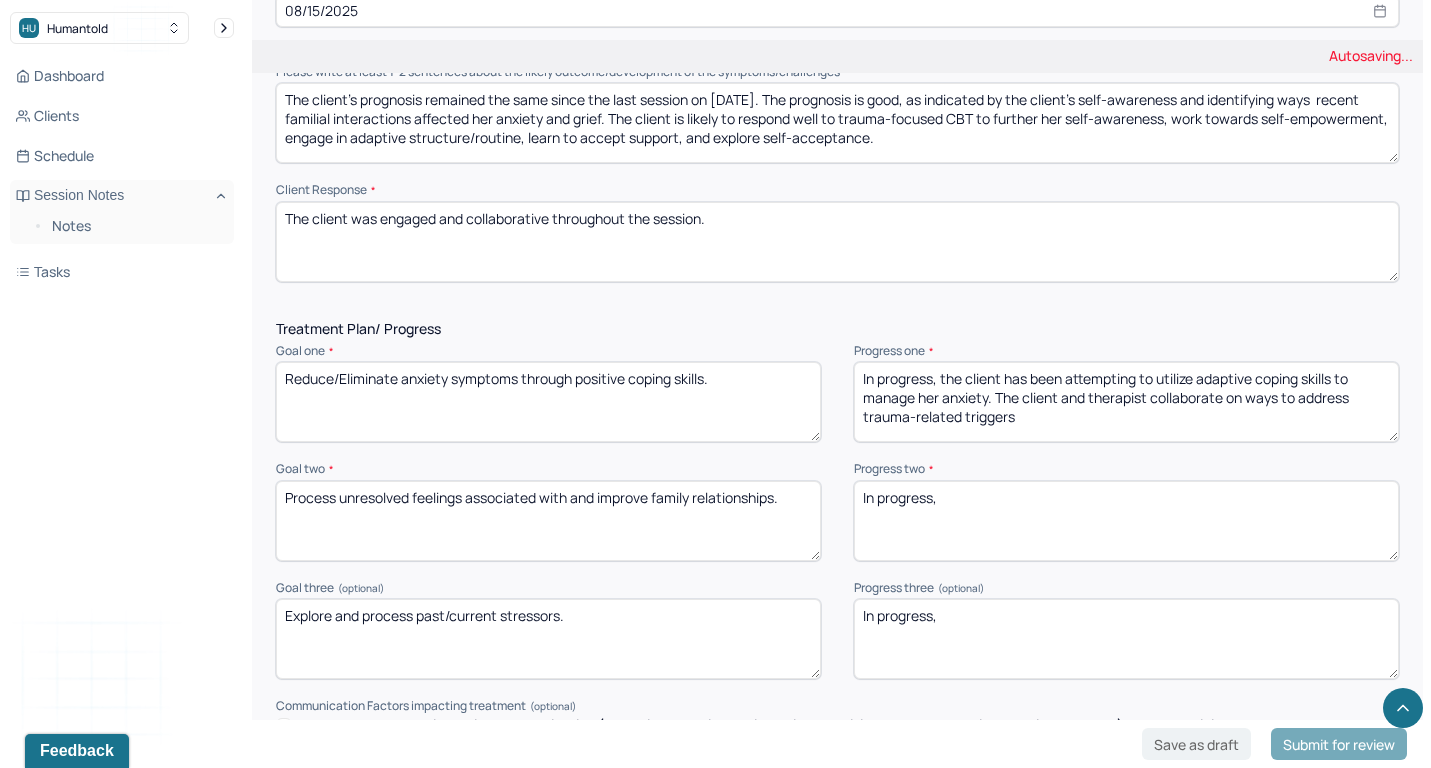 click on "In progress, the client and therapist" at bounding box center (1126, 402) 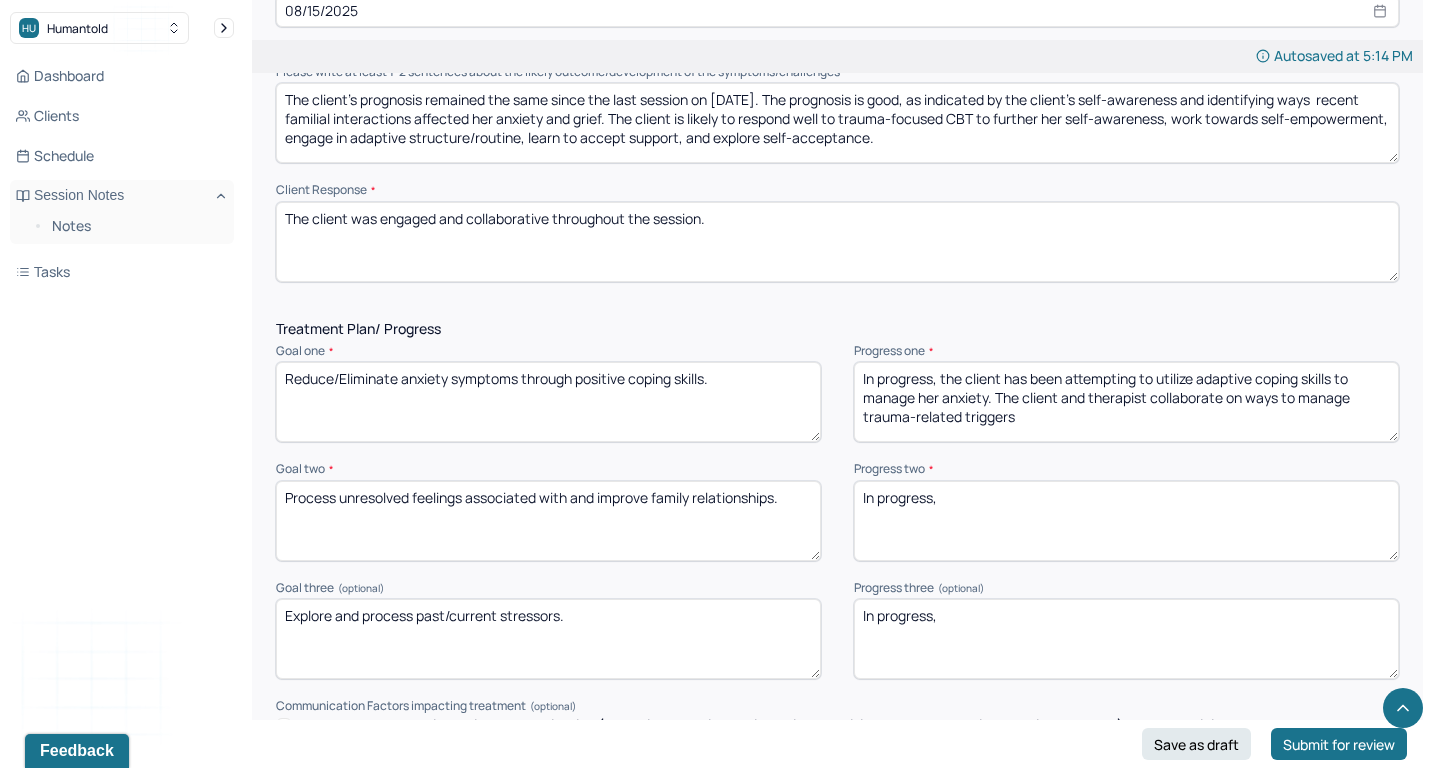 click on "In progress, the client has been attempting to utilize adaptive coping skills to manage her anxiety. The client and therapist collaborate on ways to address trauma-related triggers" at bounding box center (1126, 402) 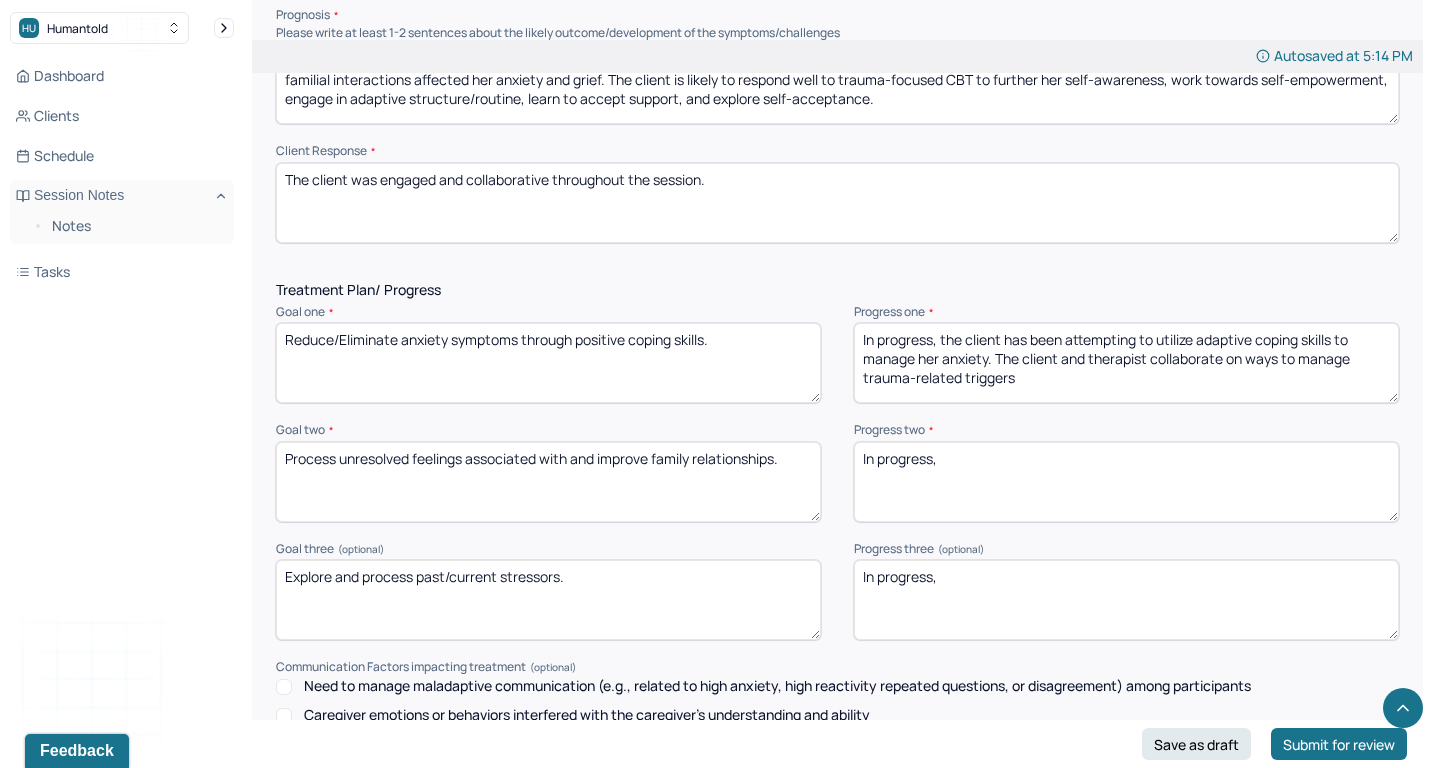 scroll, scrollTop: 2421, scrollLeft: 0, axis: vertical 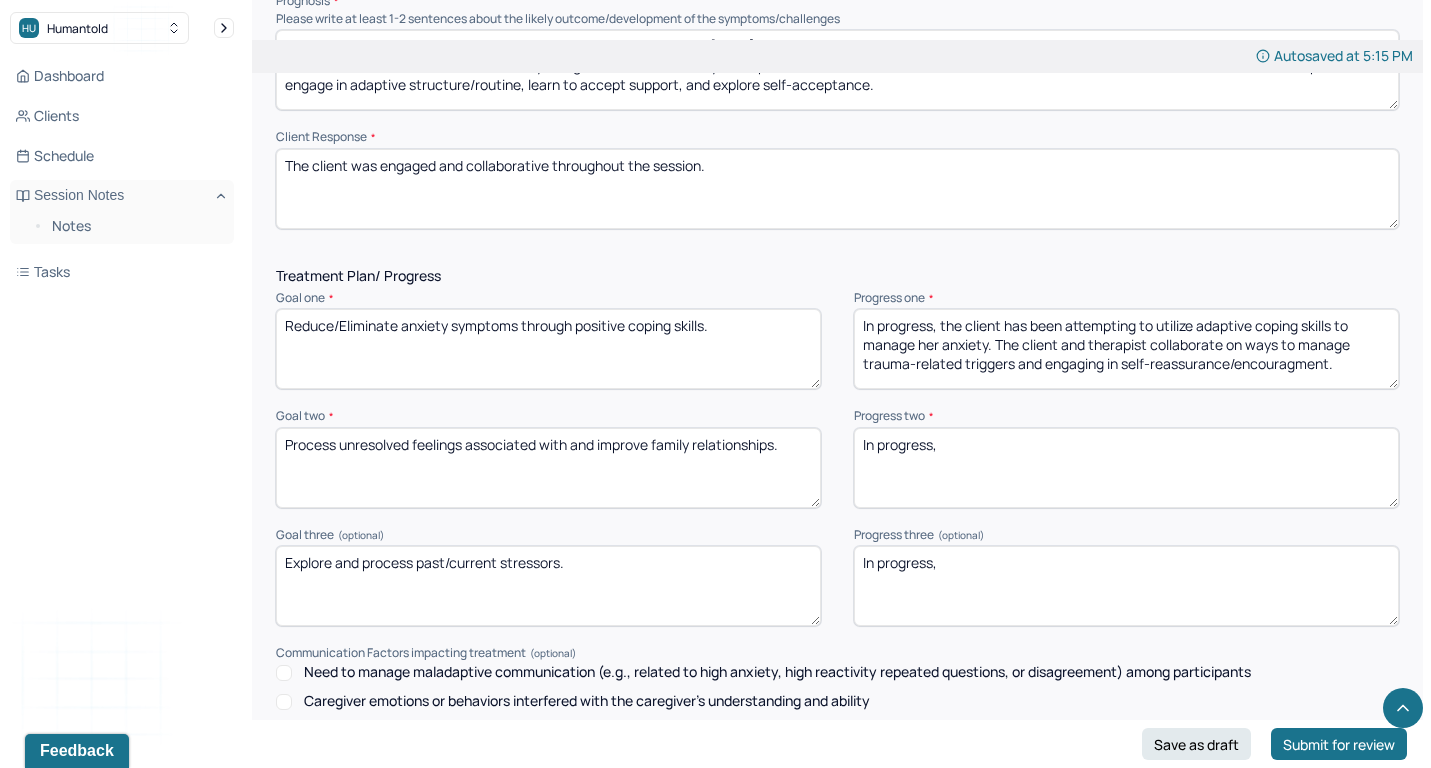 click on "In progress, the client has been attempting to utilize adaptive coping skills to manage her anxiety. The client and therapist collaborate on ways to manage trauma-related triggers and" at bounding box center [1126, 349] 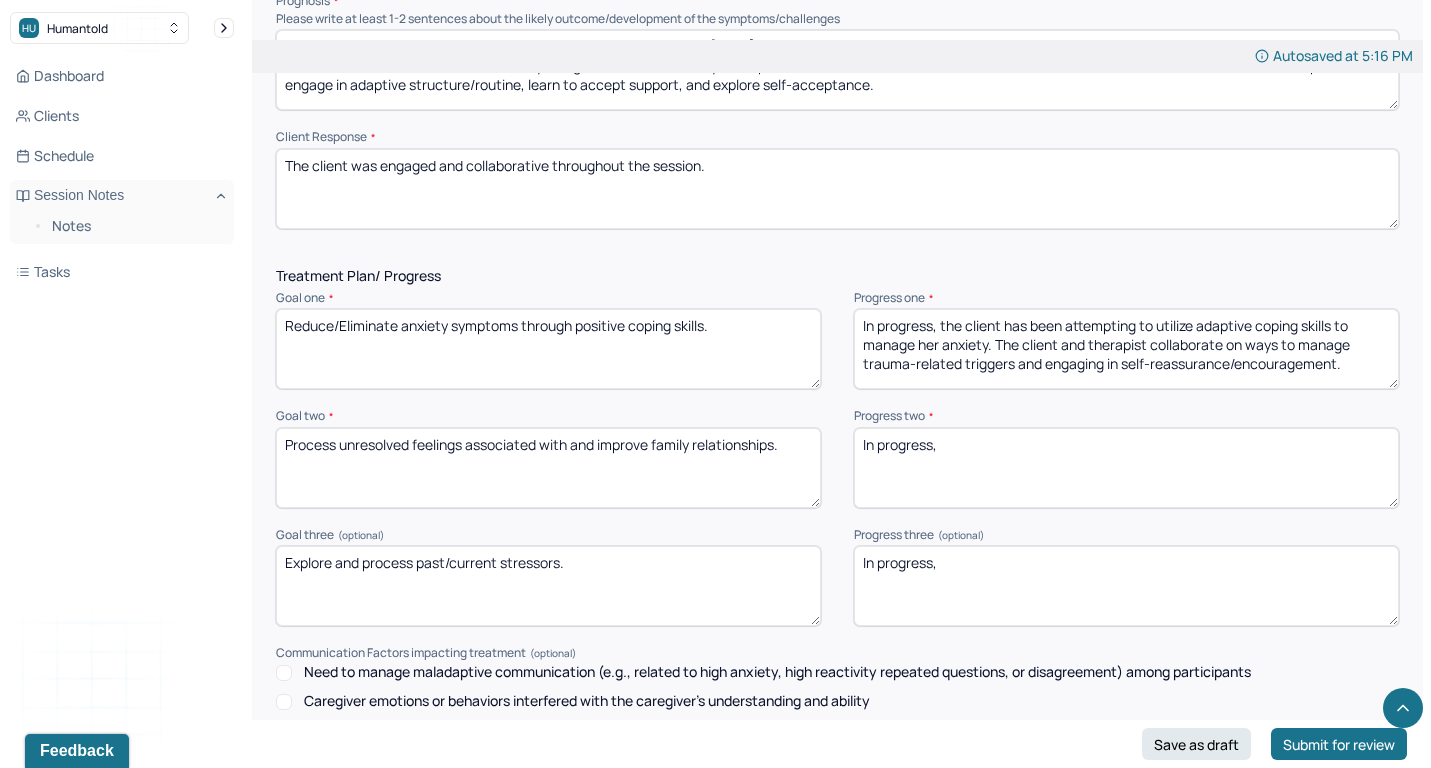 type on "In progress, the client has been attempting to utilize adaptive coping skills to manage her anxiety. The client and therapist collaborate on ways to manage trauma-related triggers and engaging in self-reassurance/encouragement." 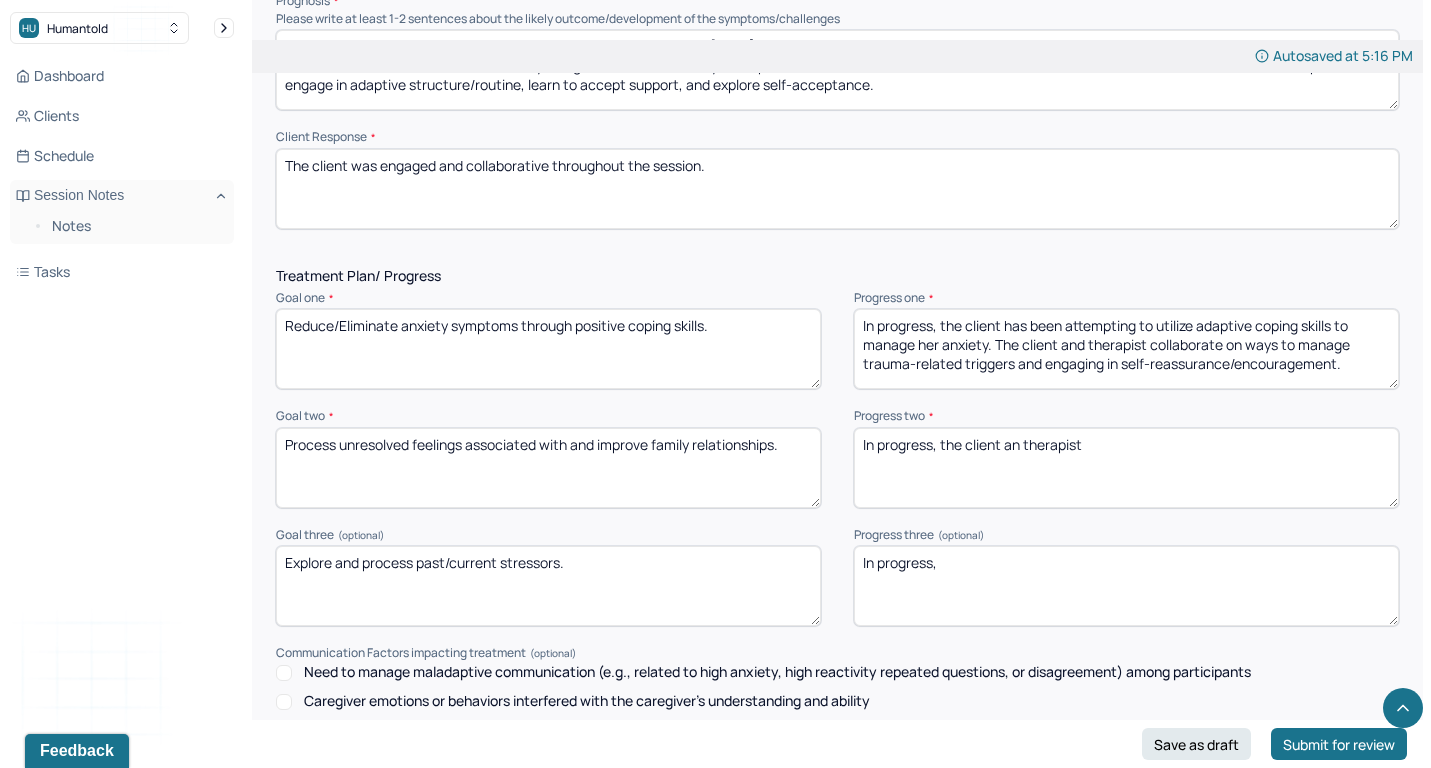 click on "In progress," at bounding box center (1126, 468) 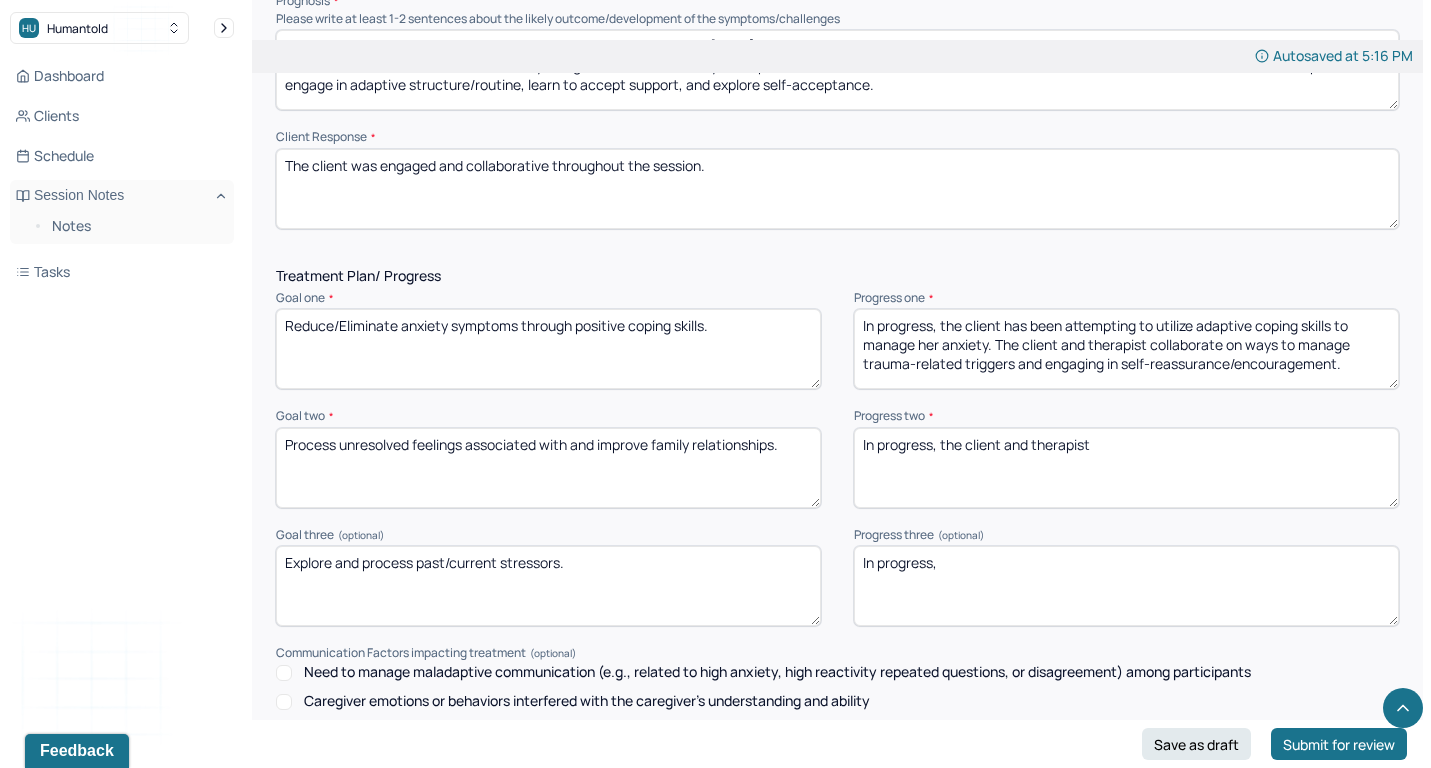 click on "In progress," at bounding box center [1126, 468] 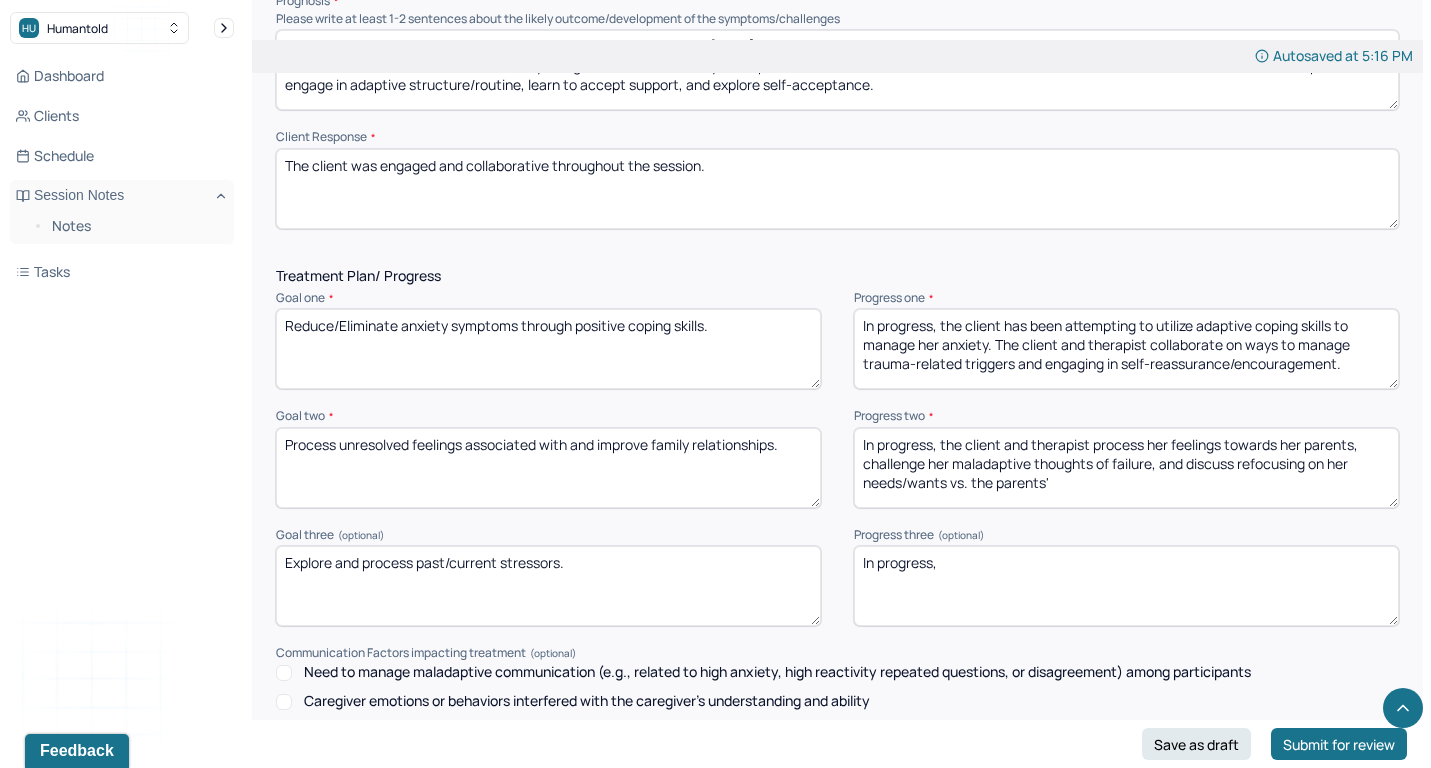 type on "In progress, the client and therapist process her feelings towards her parents, challenge her maladaptive thoughts of failure, and discuss refocusing on her needs/wants vs. the parents'" 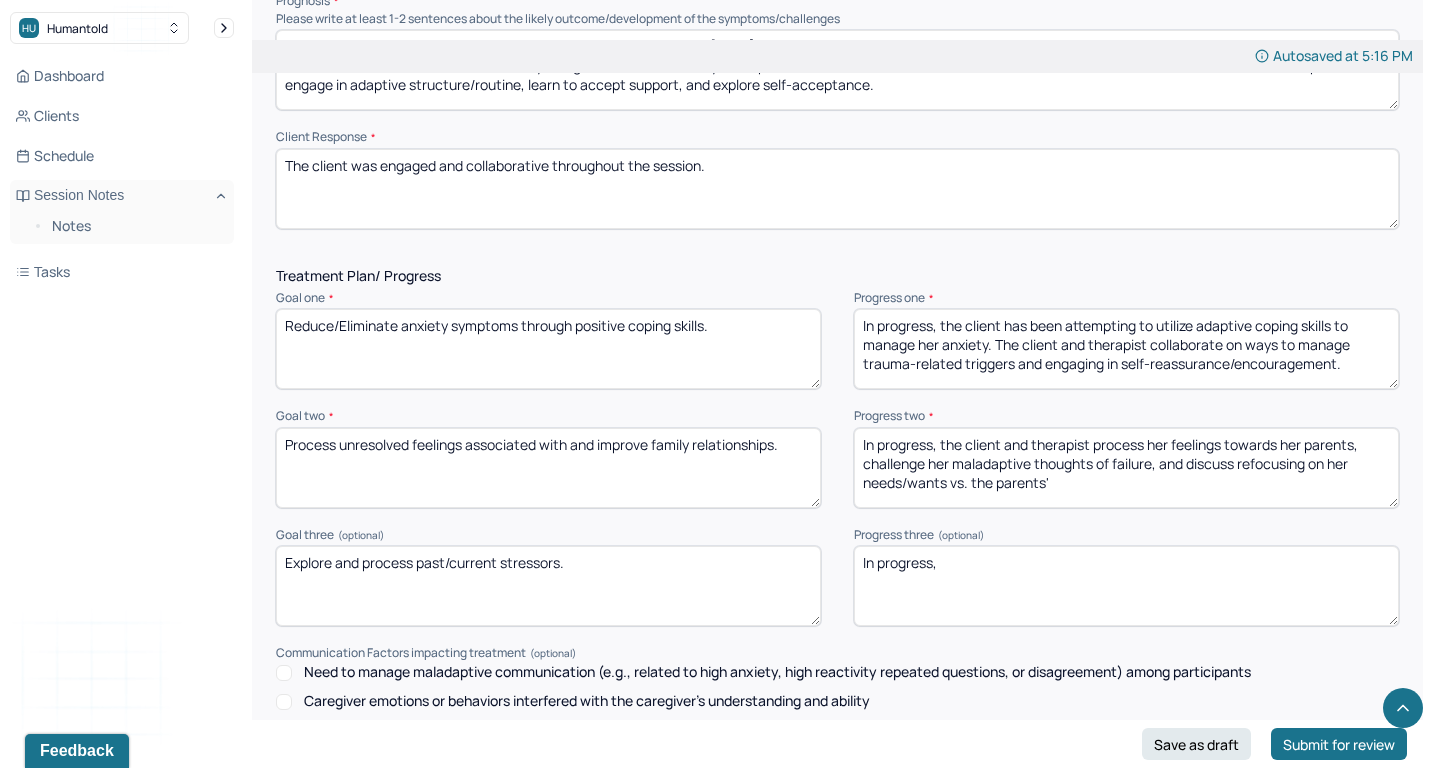 click on "In progress," at bounding box center (1126, 586) 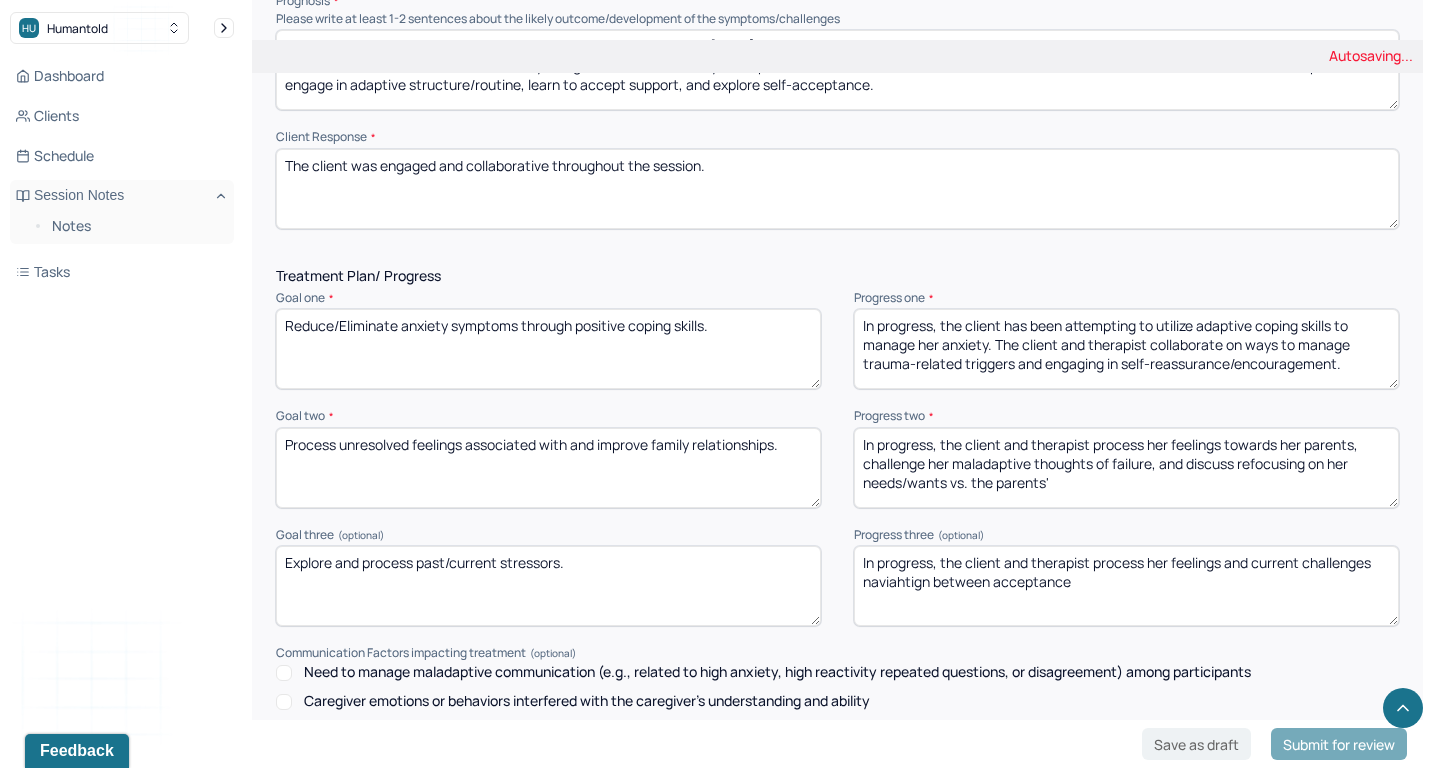 click on "In progress," at bounding box center [1126, 586] 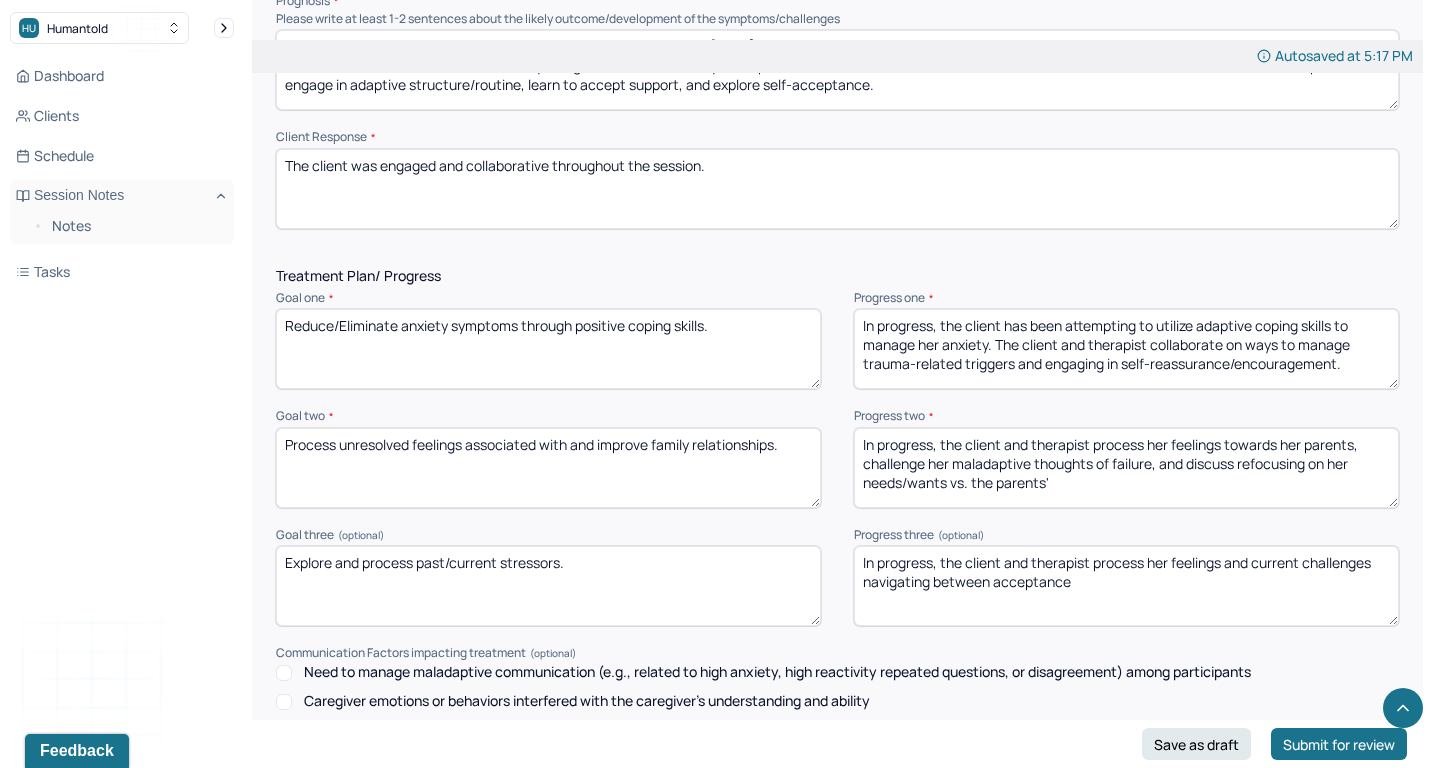 click on "In progress, the client and therapist process her feelings and current challenges naviahtign between acceptance" at bounding box center (1126, 586) 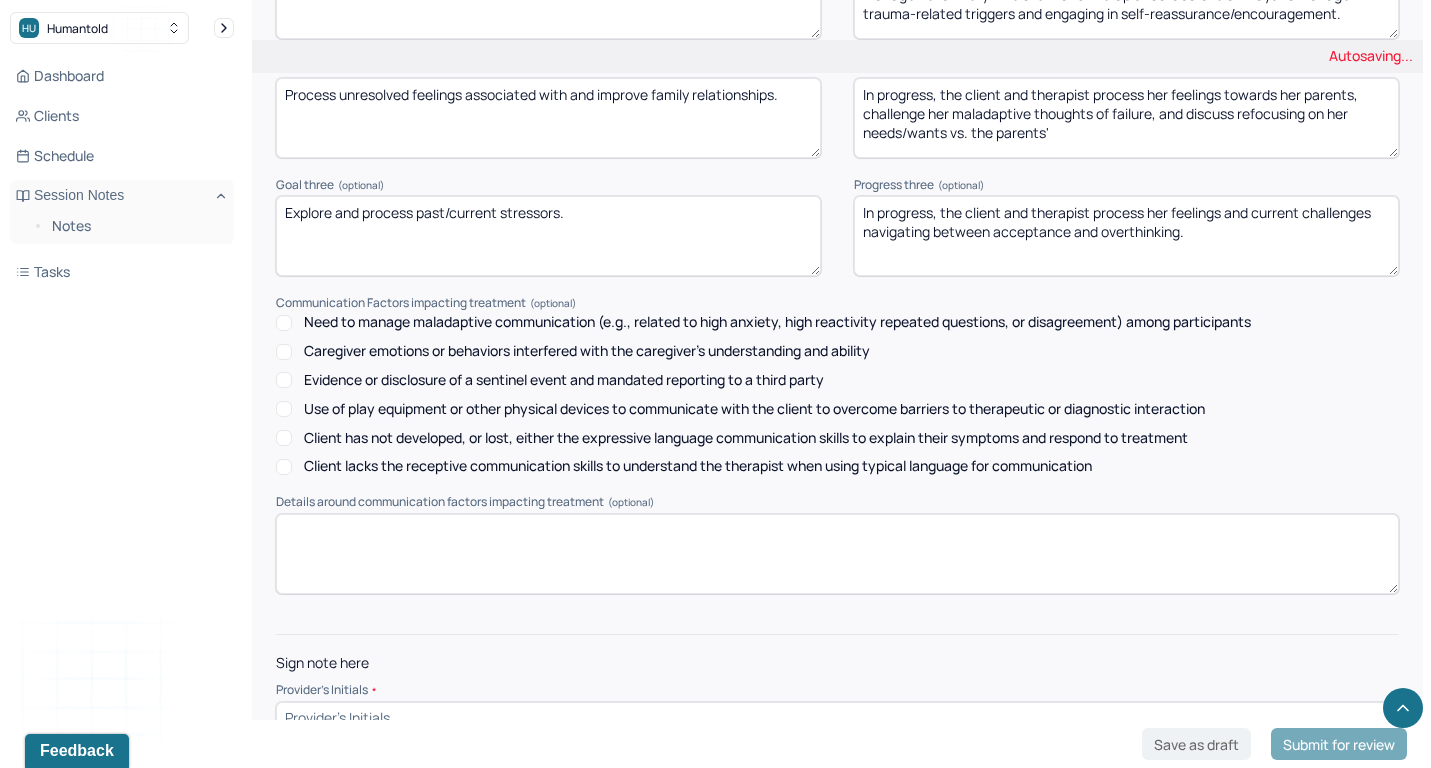type on "In progress, the client and therapist process her feelings and current challenges navigating between acceptance and overthinking." 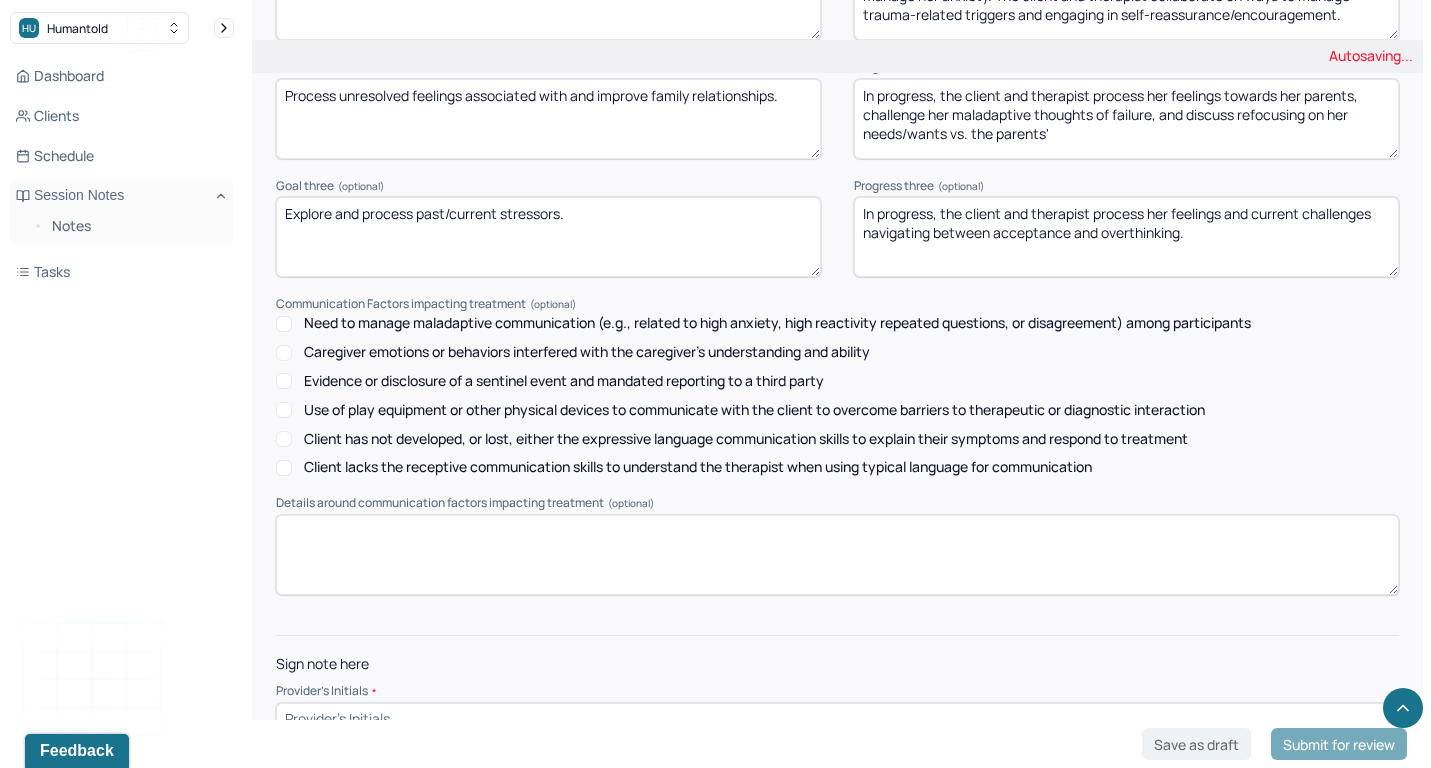 click at bounding box center (837, 719) 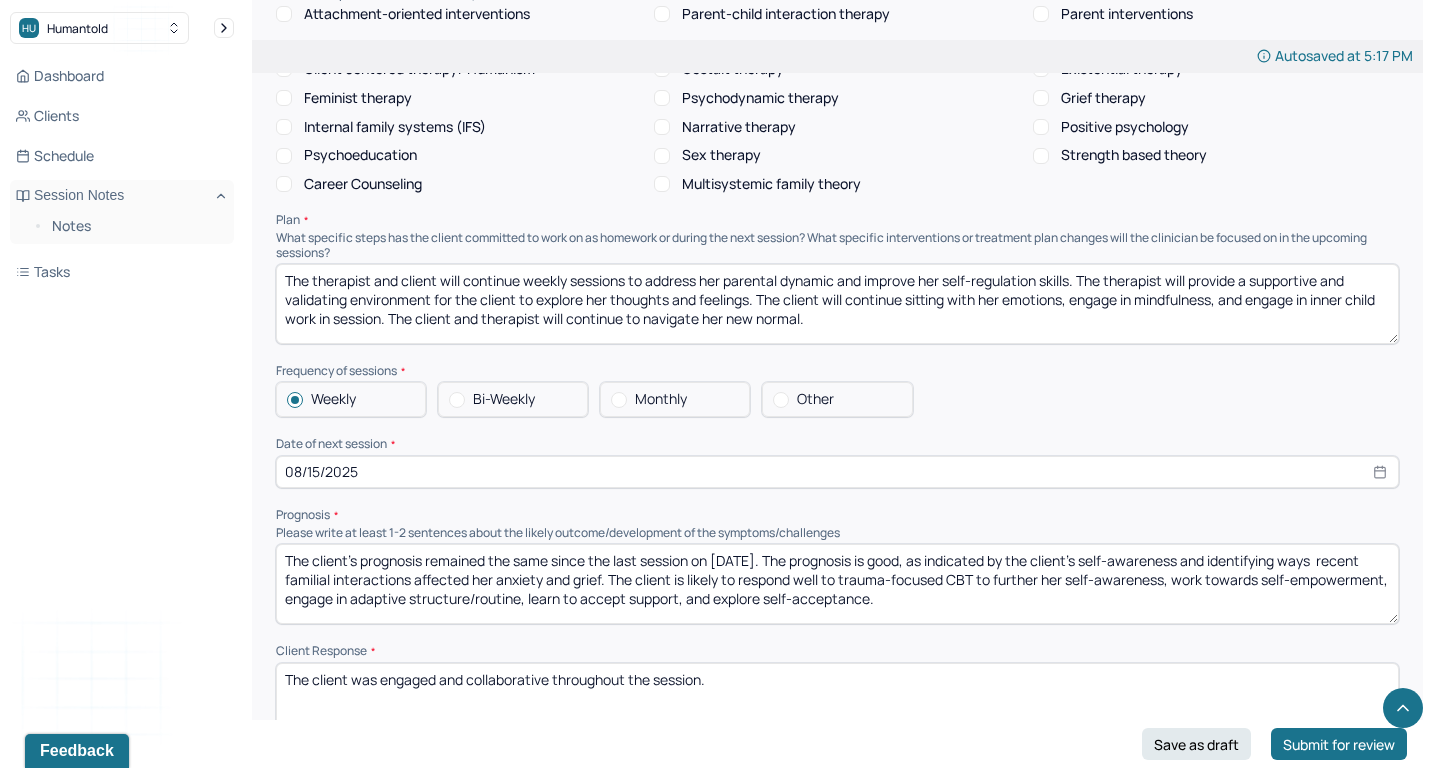 scroll, scrollTop: 1904, scrollLeft: 0, axis: vertical 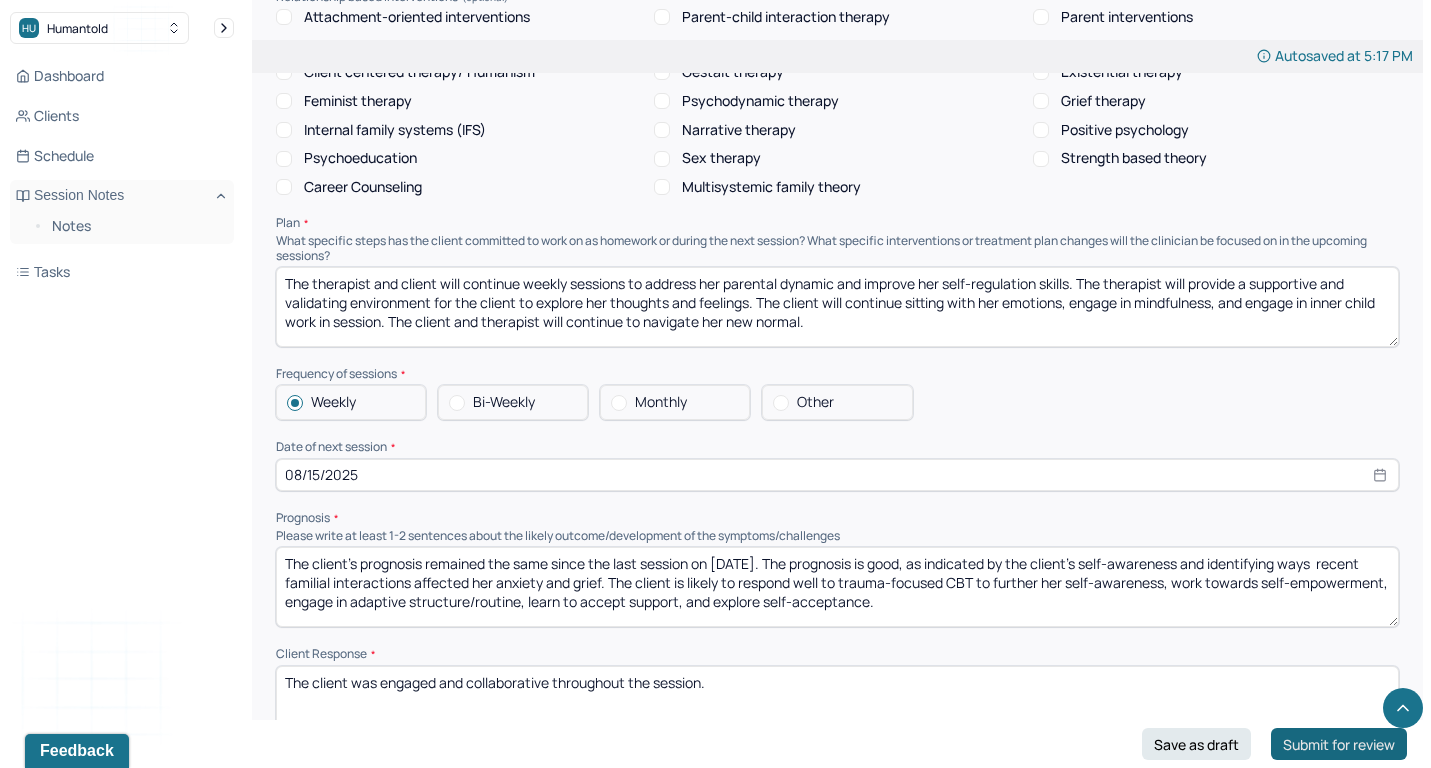 type on "cr" 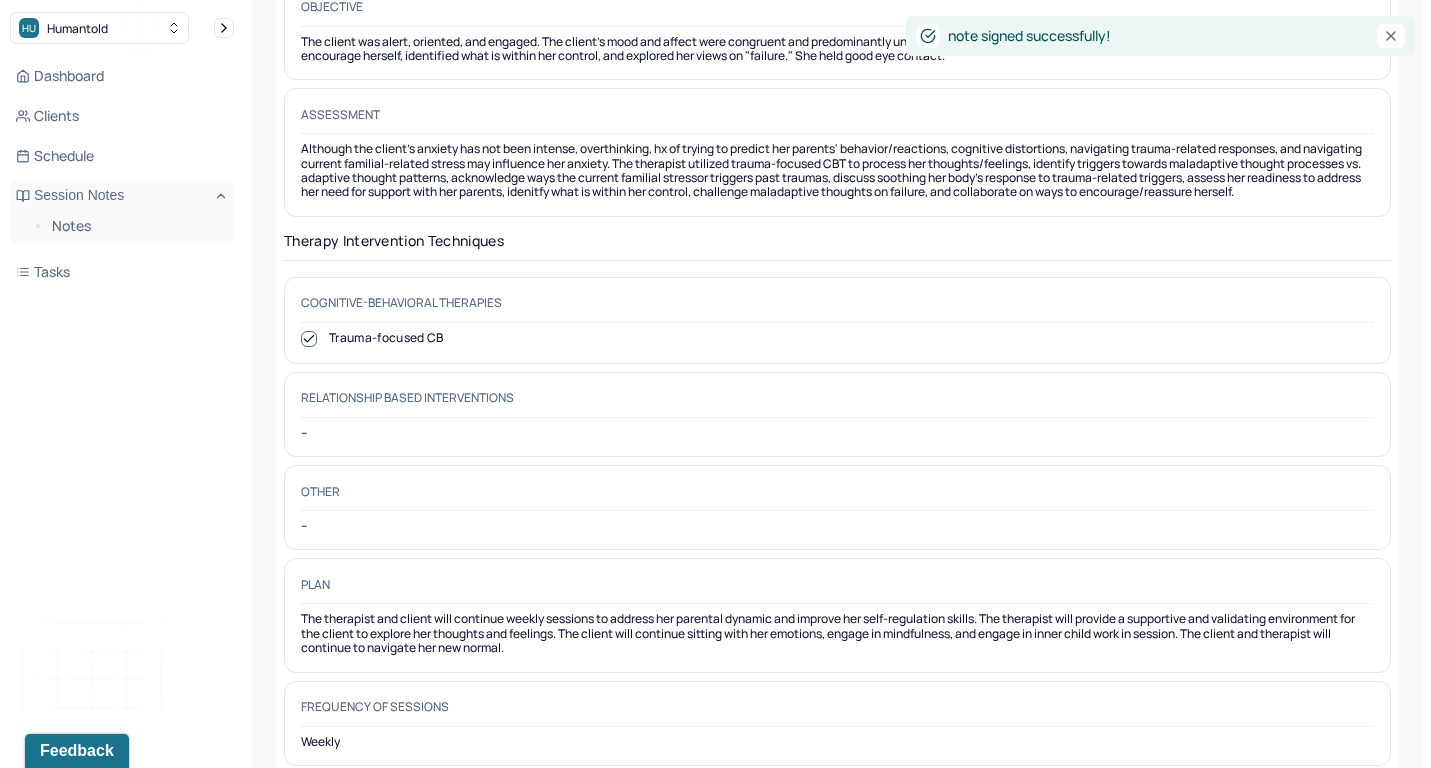 scroll, scrollTop: 0, scrollLeft: 0, axis: both 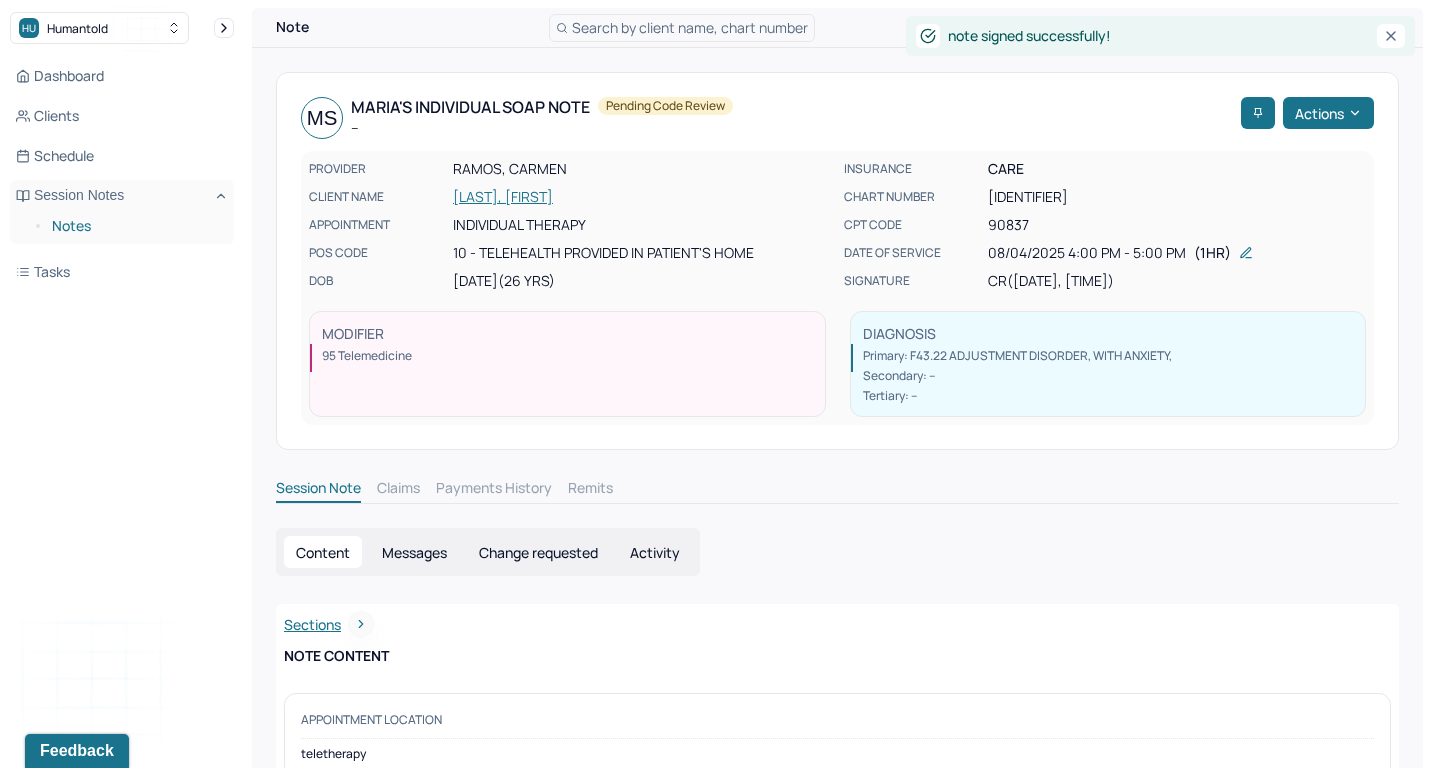 click on "Notes" at bounding box center [135, 226] 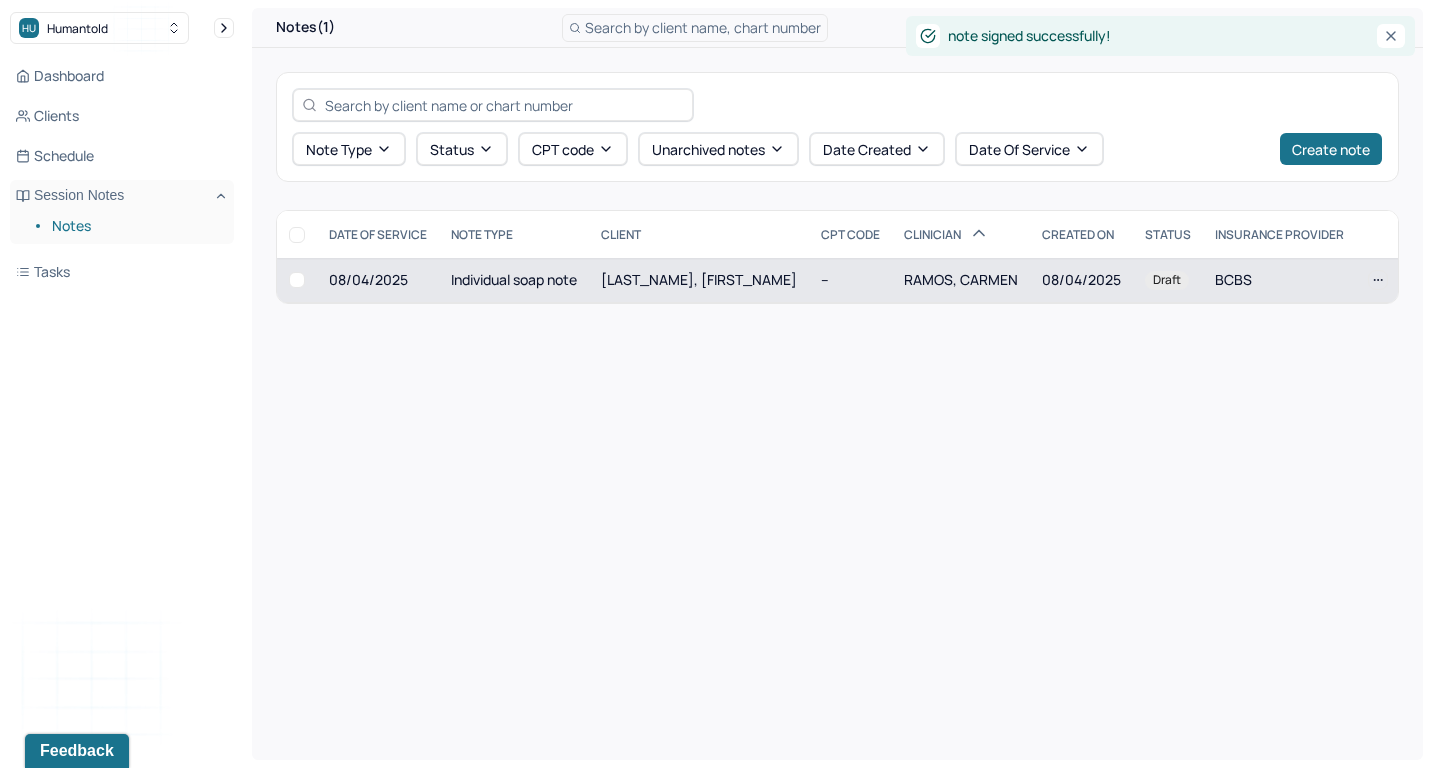 click on "Individual soap note" at bounding box center [514, 280] 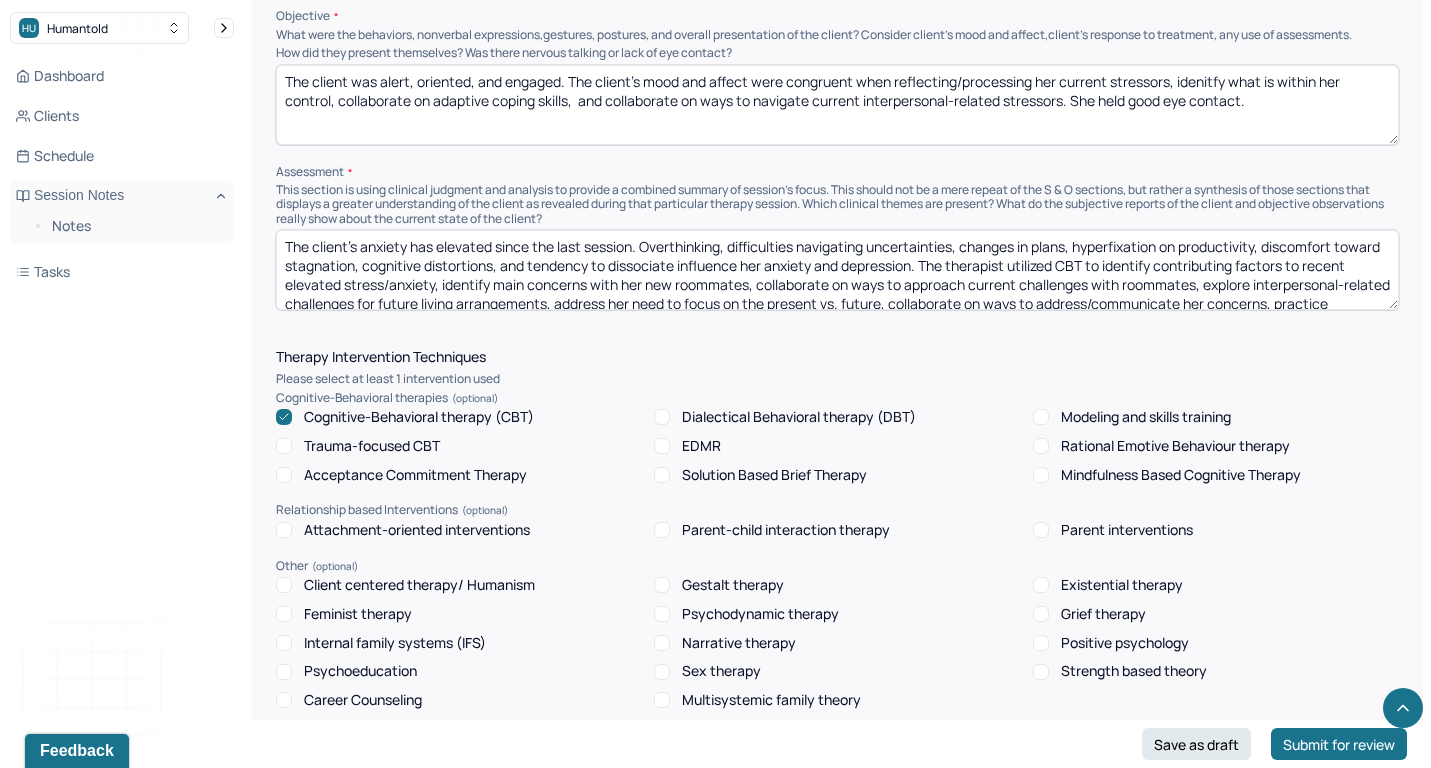 scroll, scrollTop: 1415, scrollLeft: 0, axis: vertical 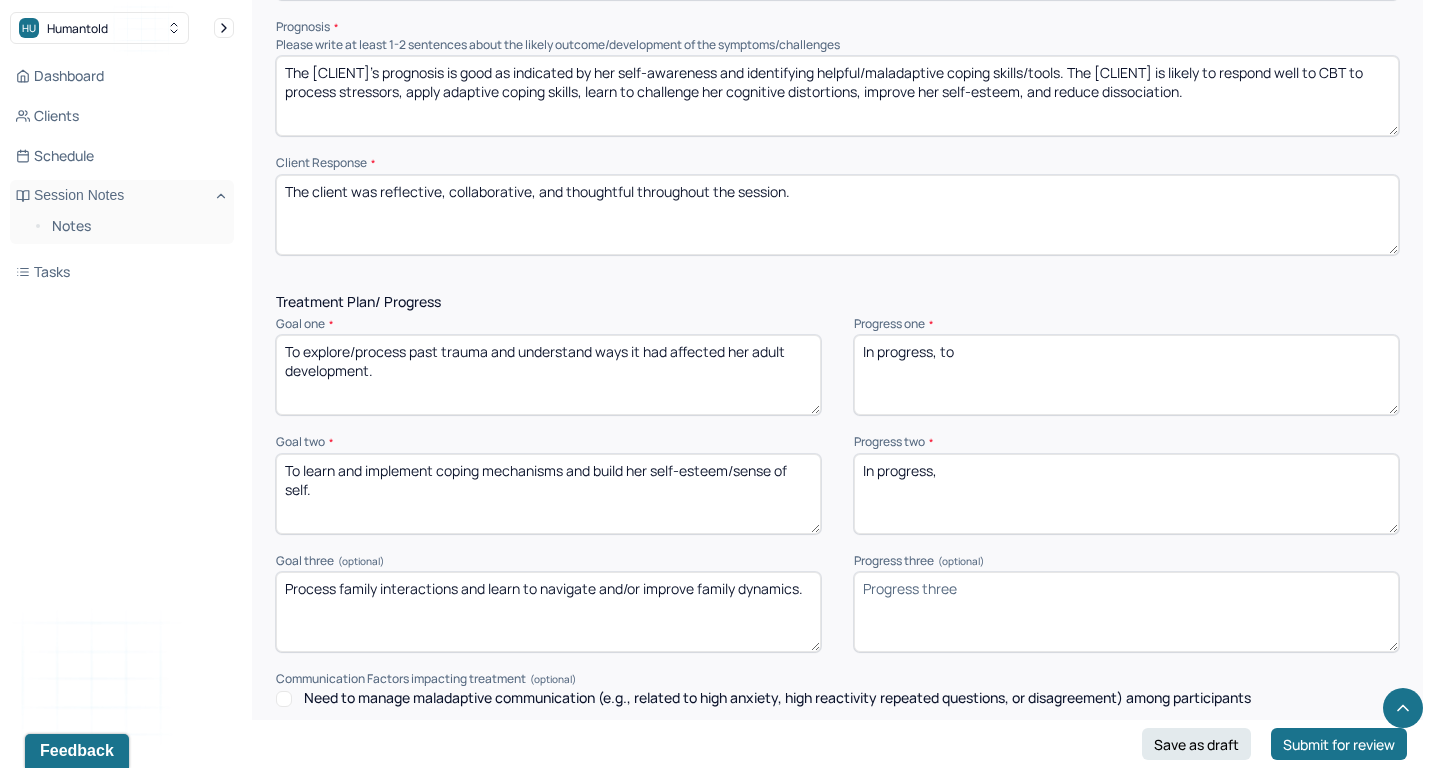 click on "In progress, to" at bounding box center (1126, 375) 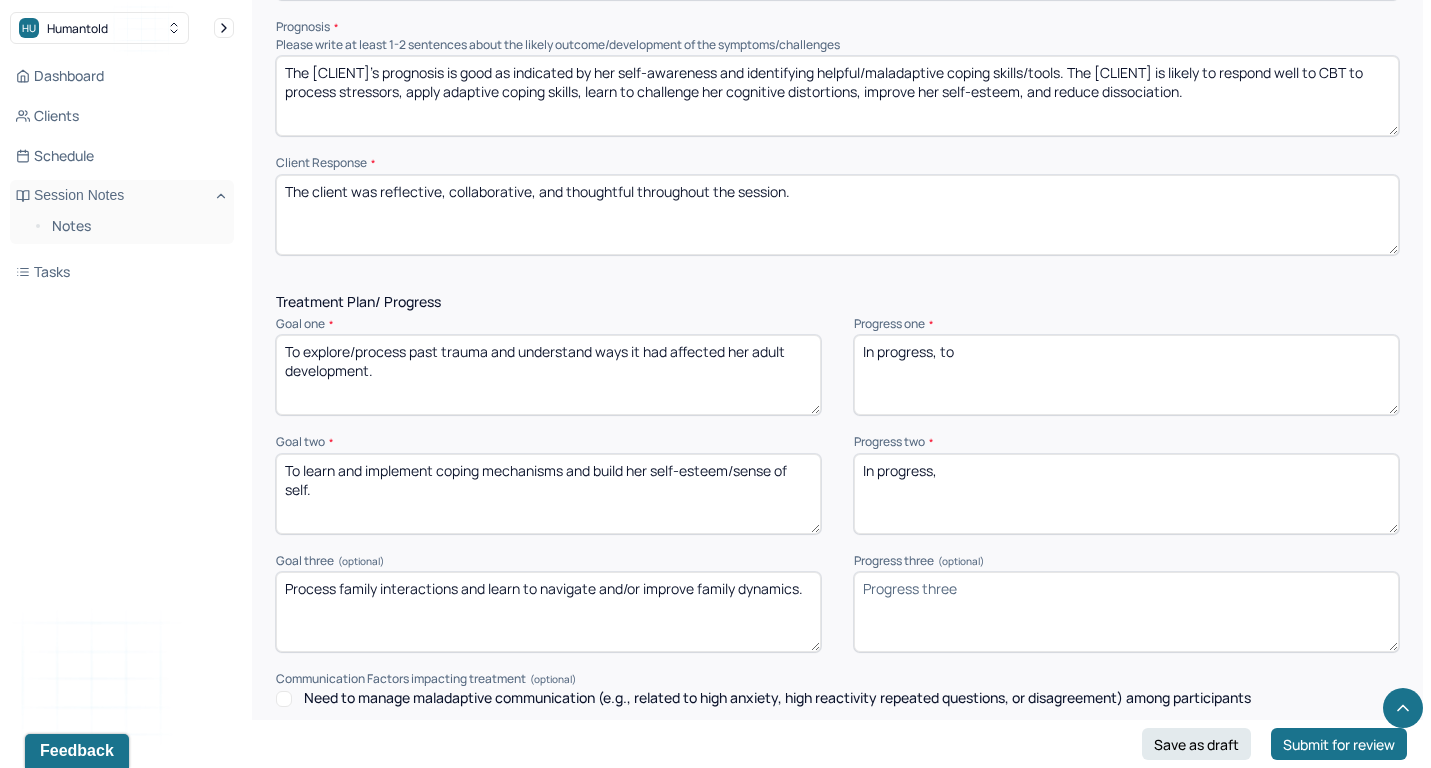 click on "In progress, to" at bounding box center [1126, 375] 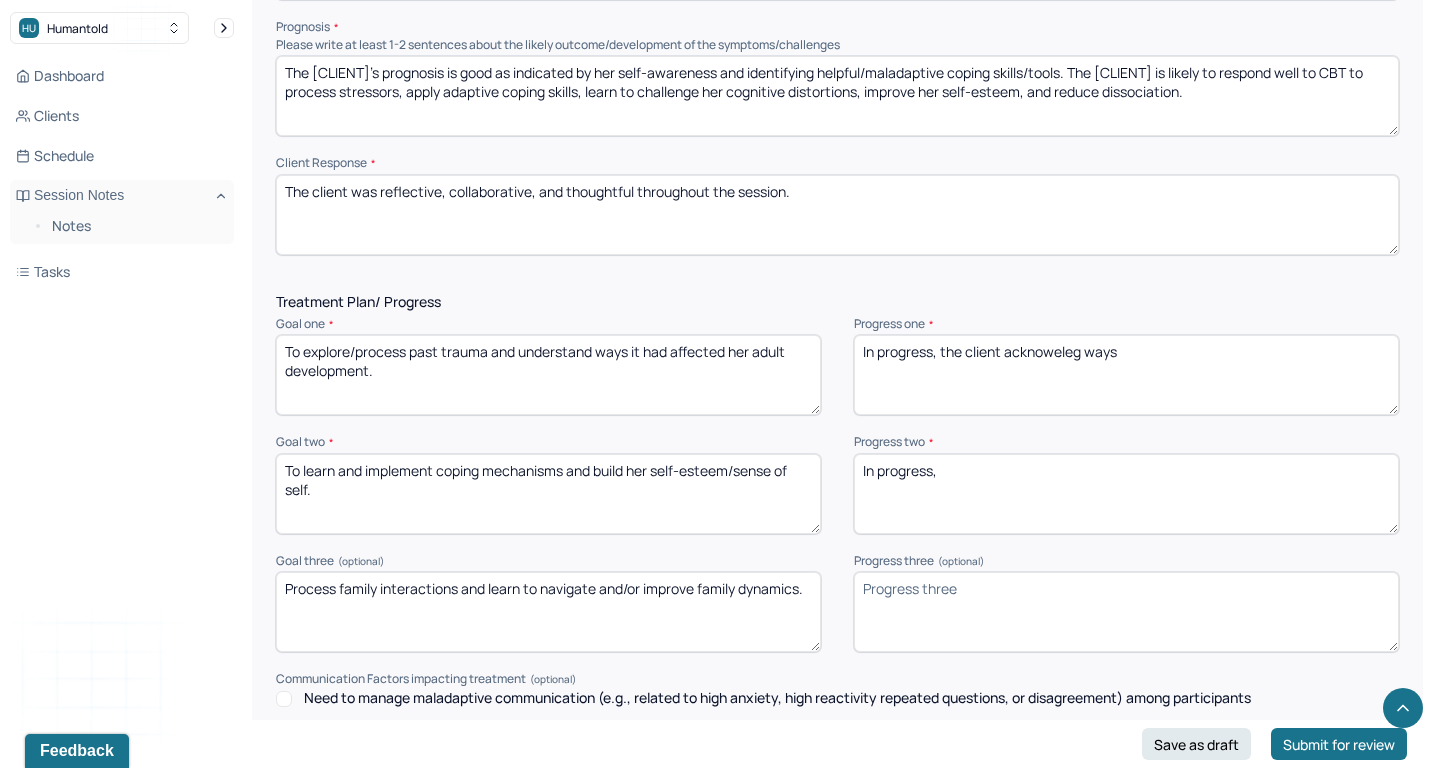 click on "In progress, to" at bounding box center (1126, 375) 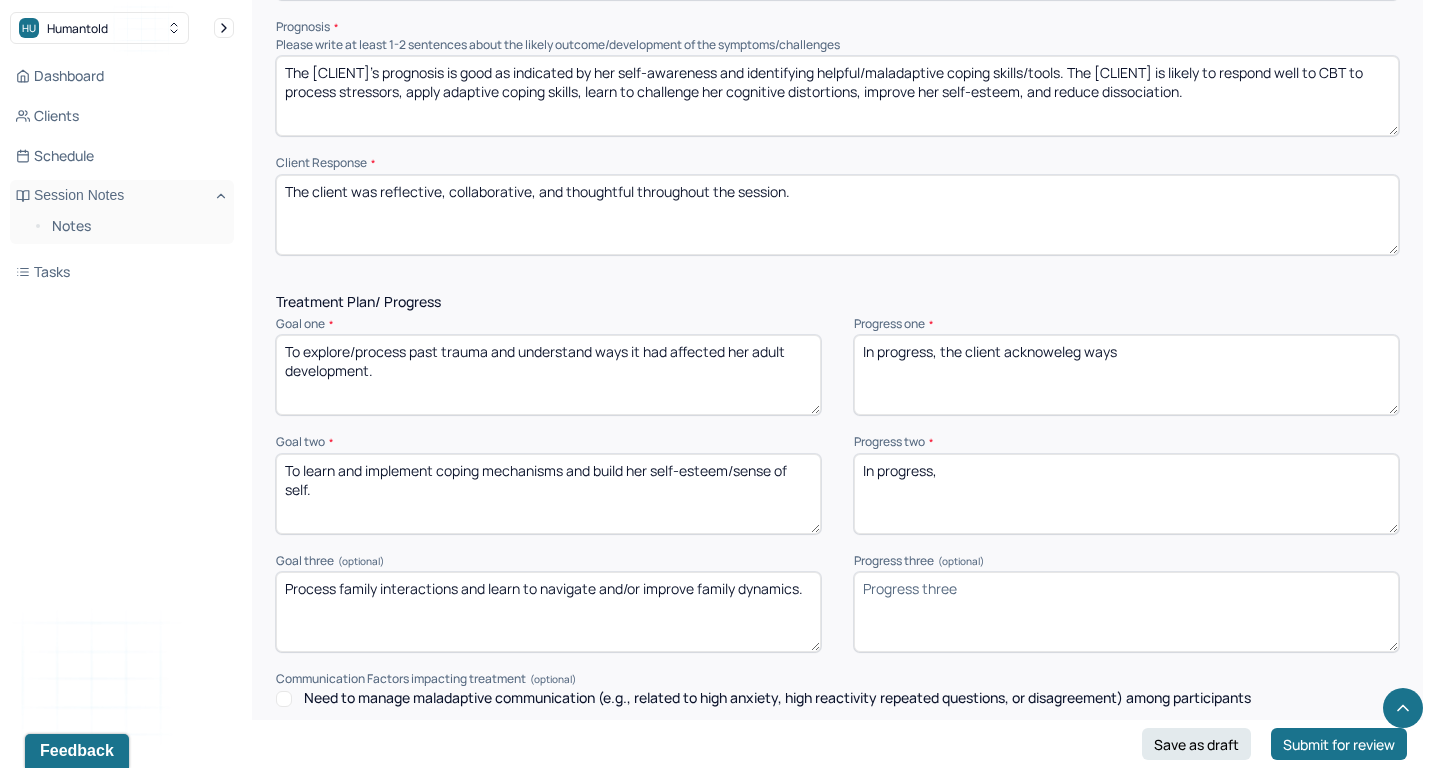 click on "In progress, to" at bounding box center [1126, 375] 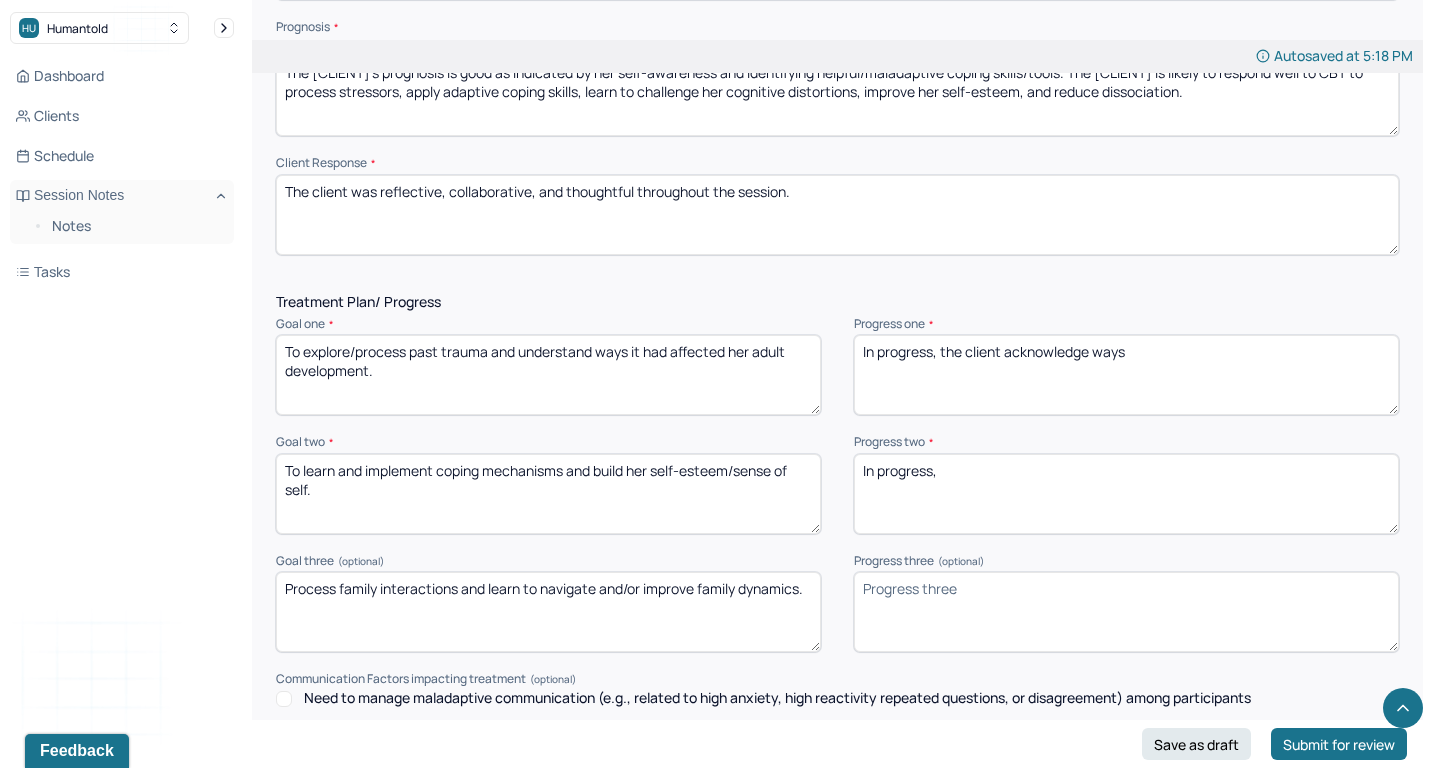 click on "In progress, the client acknoweleg ways" at bounding box center (1126, 375) 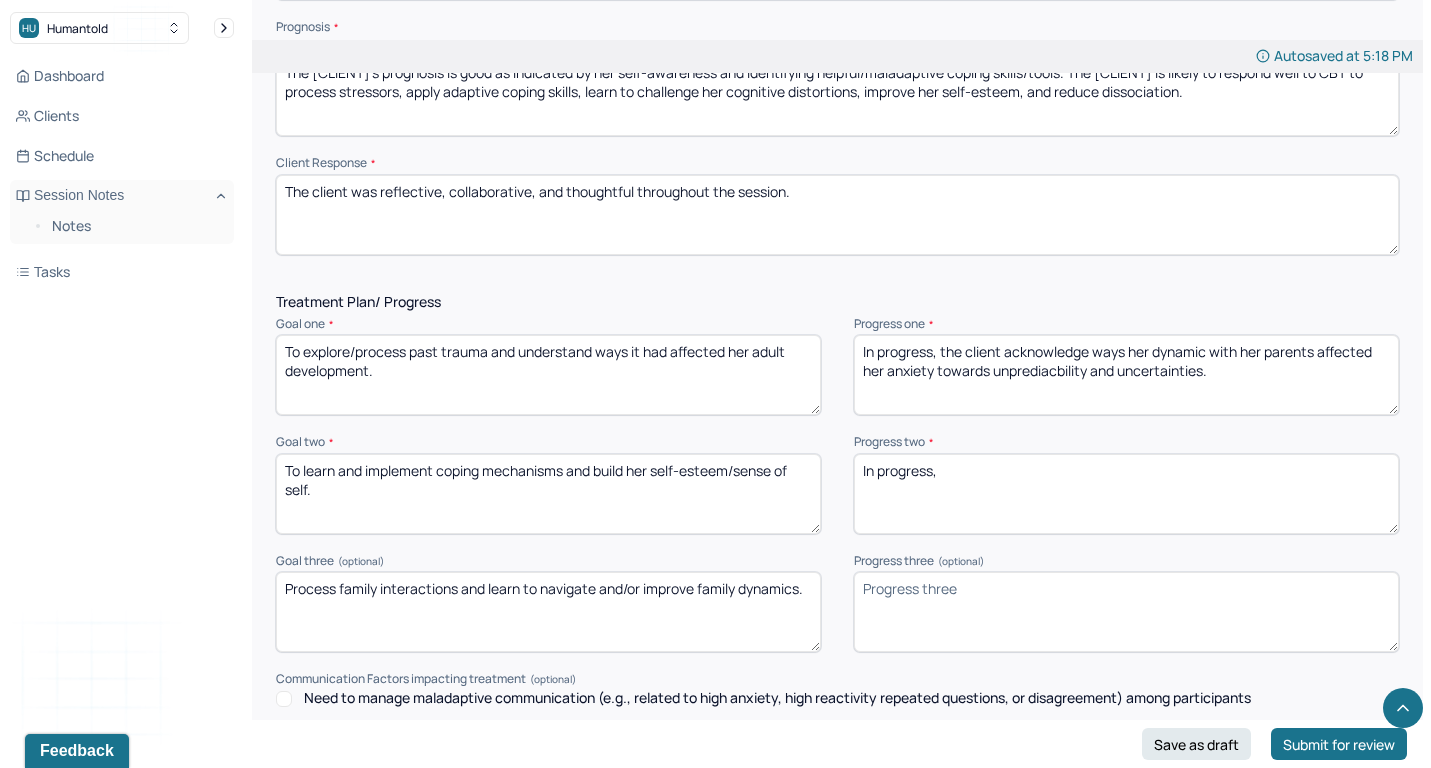 click on "In progress, the client acknowledge ways her dynamic with her parents affected her" at bounding box center (1126, 375) 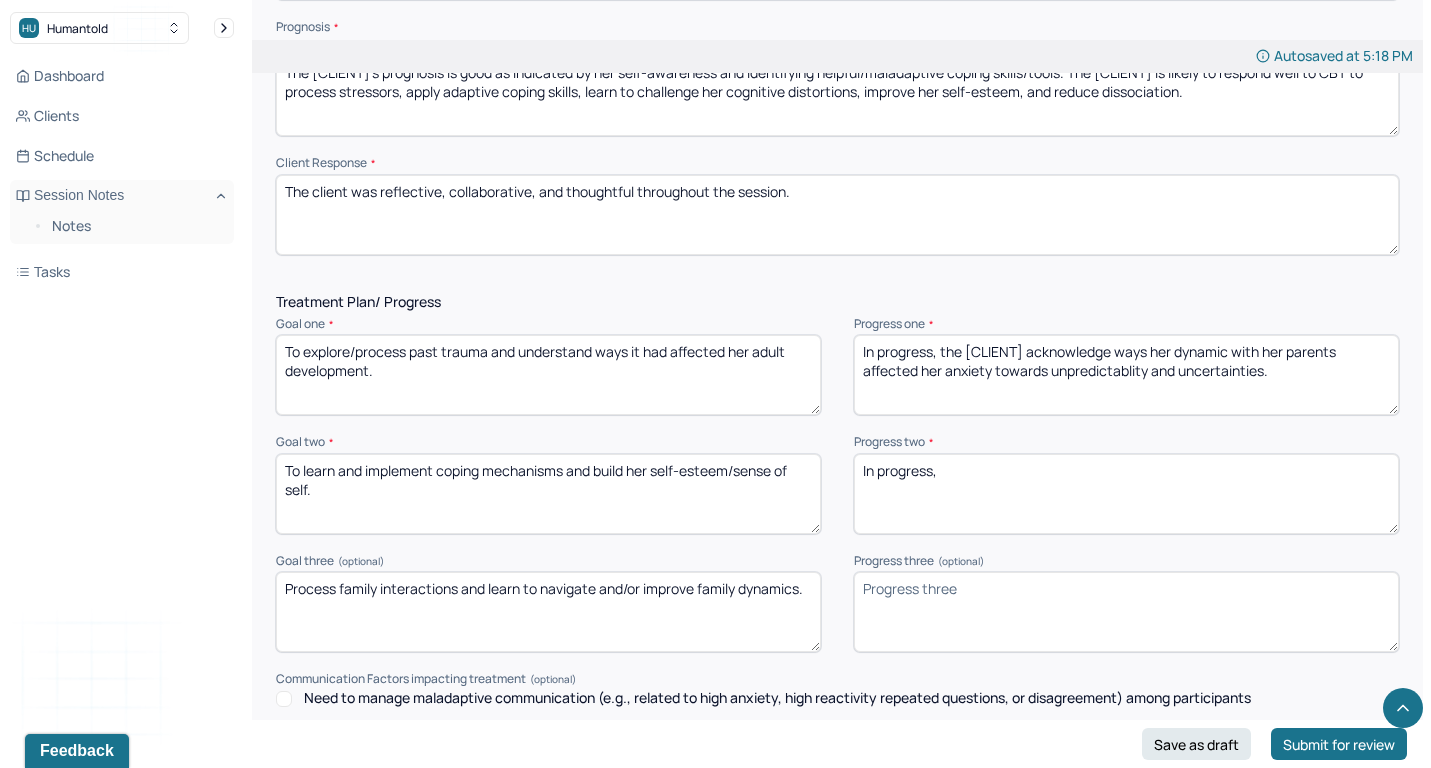 click on "In progress, the client acknowledge ways her dynamic with her parents affected her anxiety towards unpredictabl and uncertainties." at bounding box center [1126, 375] 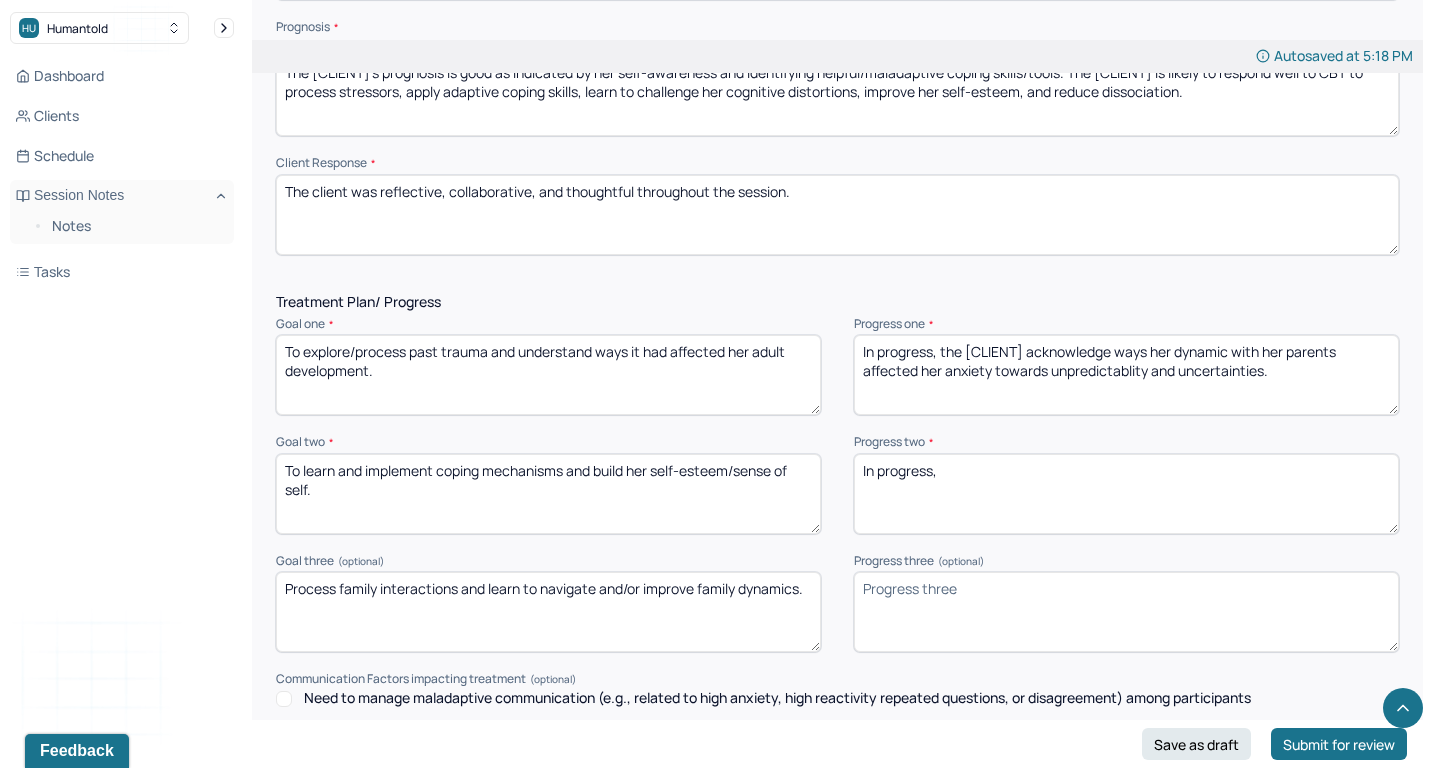 click on "In progress, the client acknowledge ways her dynamic with her parents affected her anxiety towards unpredictabl and uncertainties." at bounding box center (1126, 375) 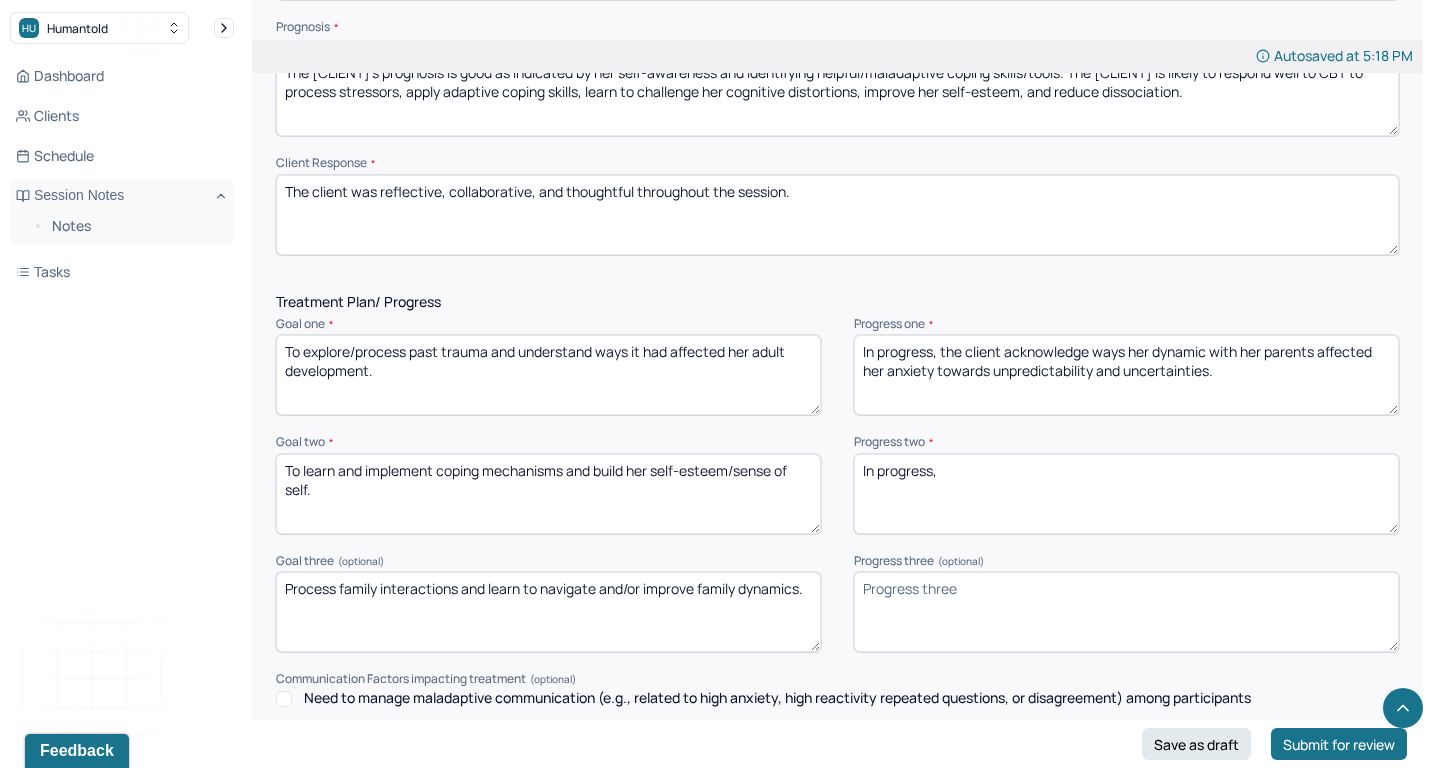 click on "In progress, the [CLIENT] acknowledge ways her dynamic with her parents affected her anxiety towards unpredictablity and uncertainties." at bounding box center (1126, 375) 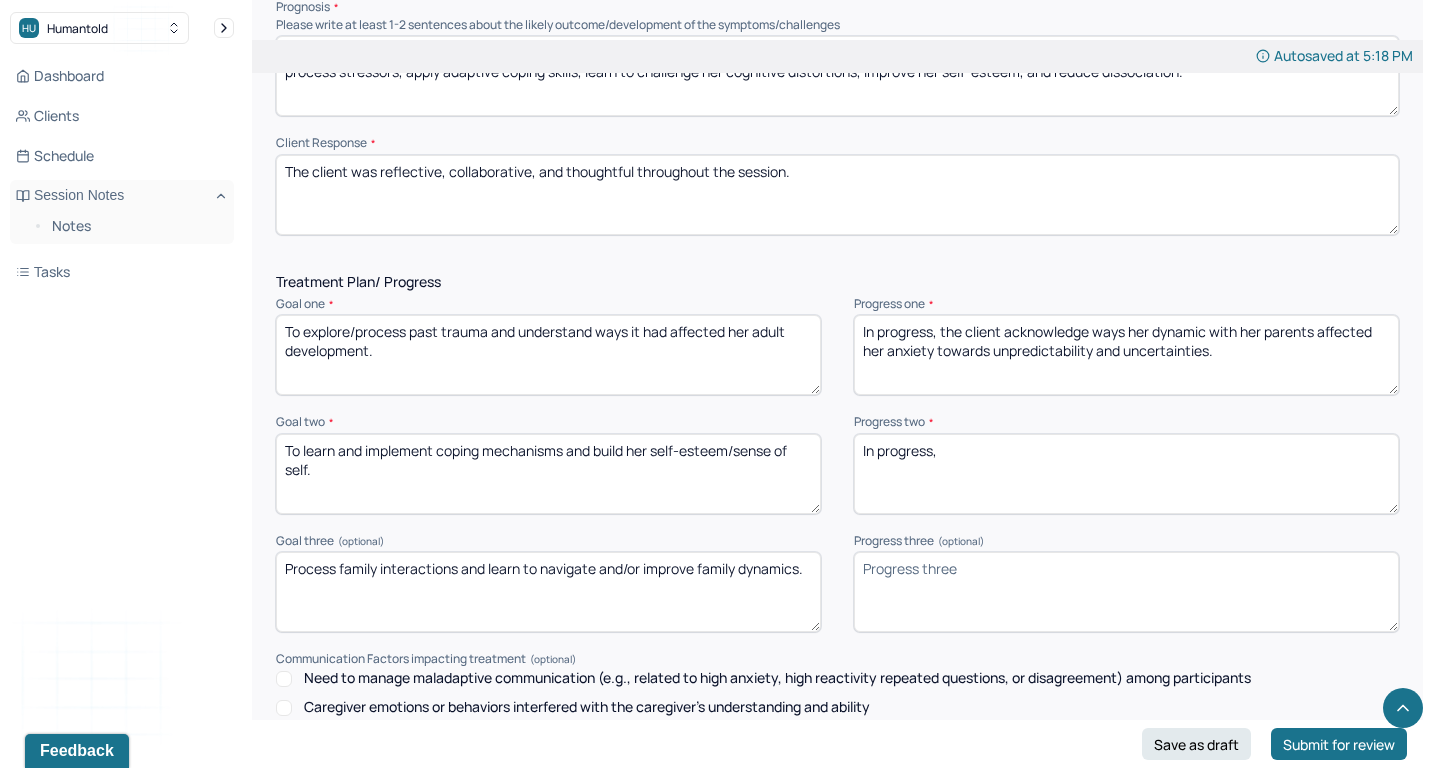scroll, scrollTop: 2422, scrollLeft: 0, axis: vertical 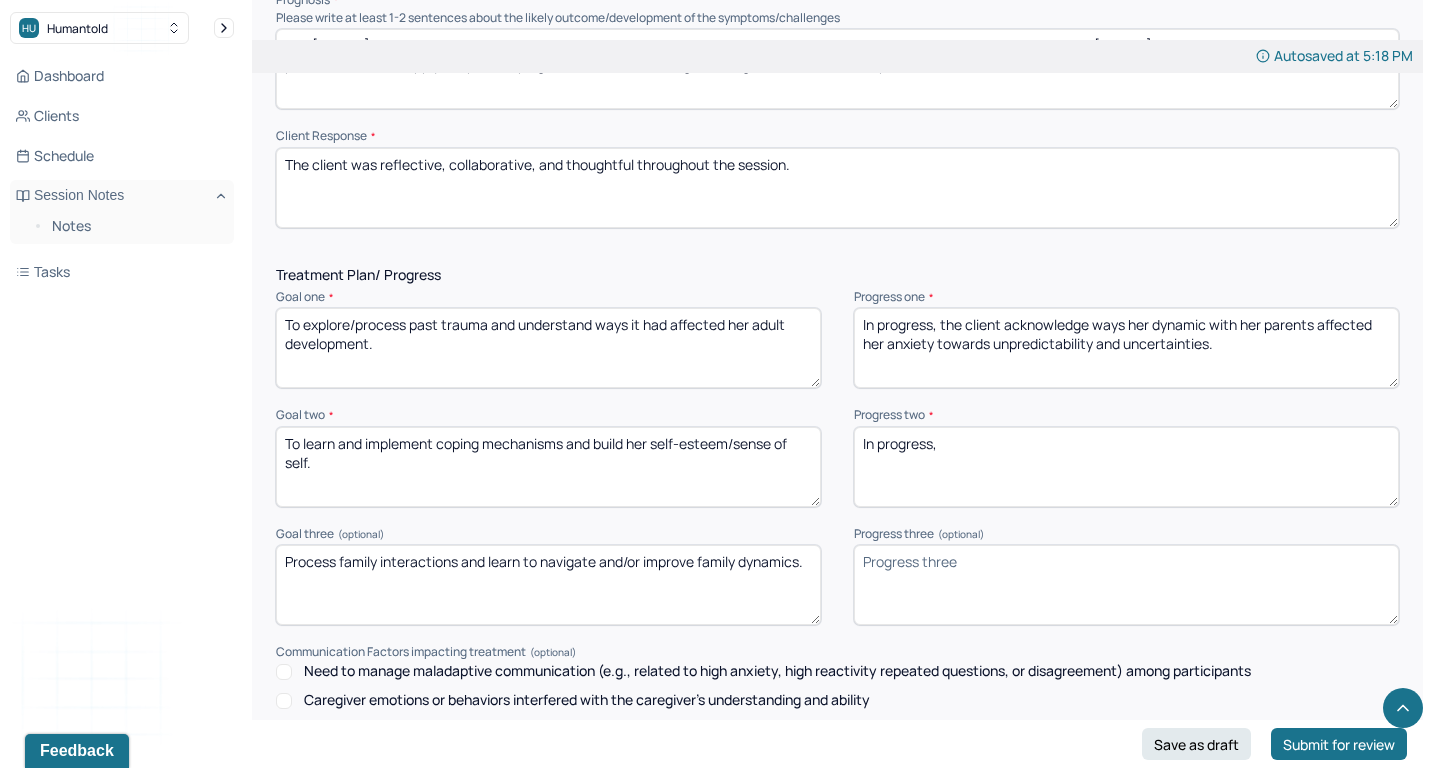 type on "In progress, the client acknowledge ways her dynamic with her parents affected her anxiety towards unpredictability and uncertainties." 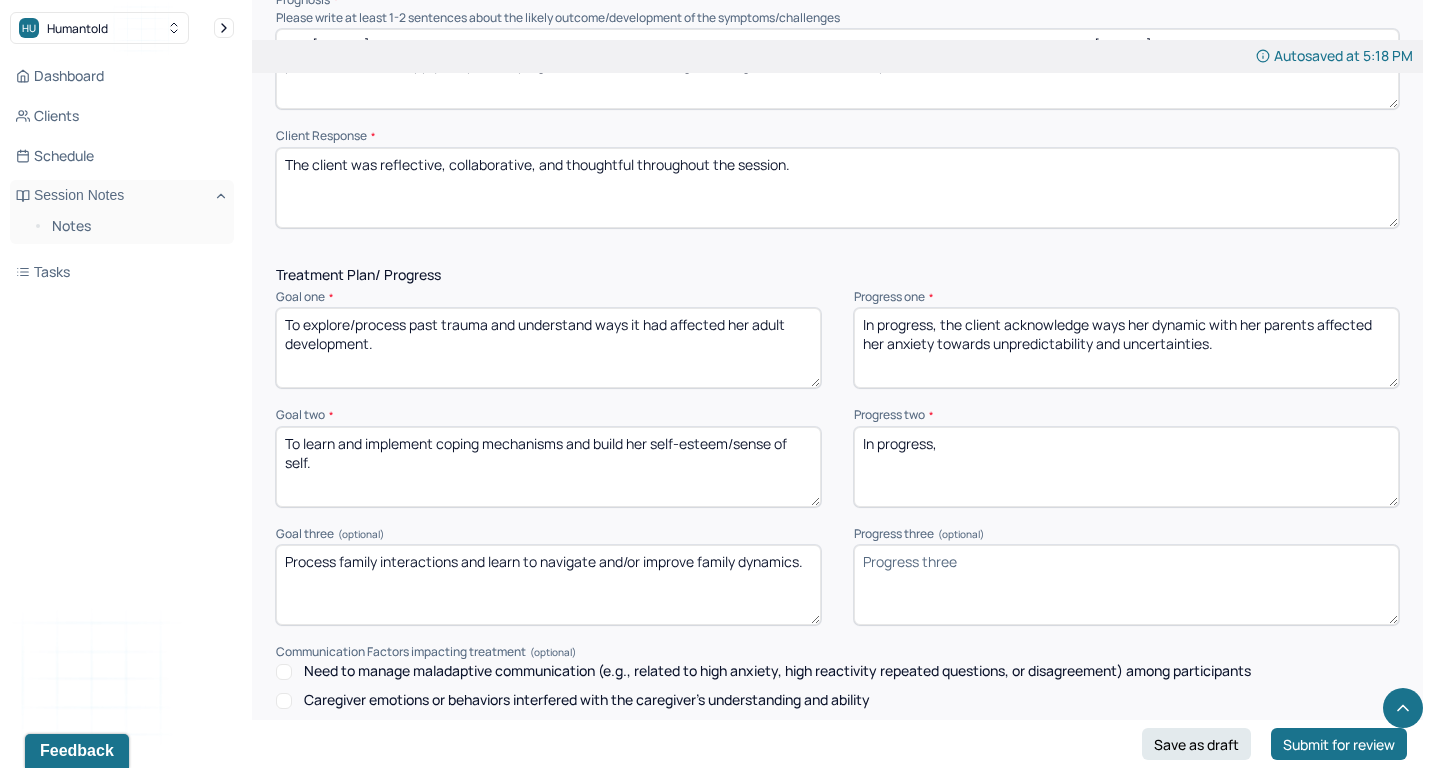 click on "In progress," at bounding box center [1126, 467] 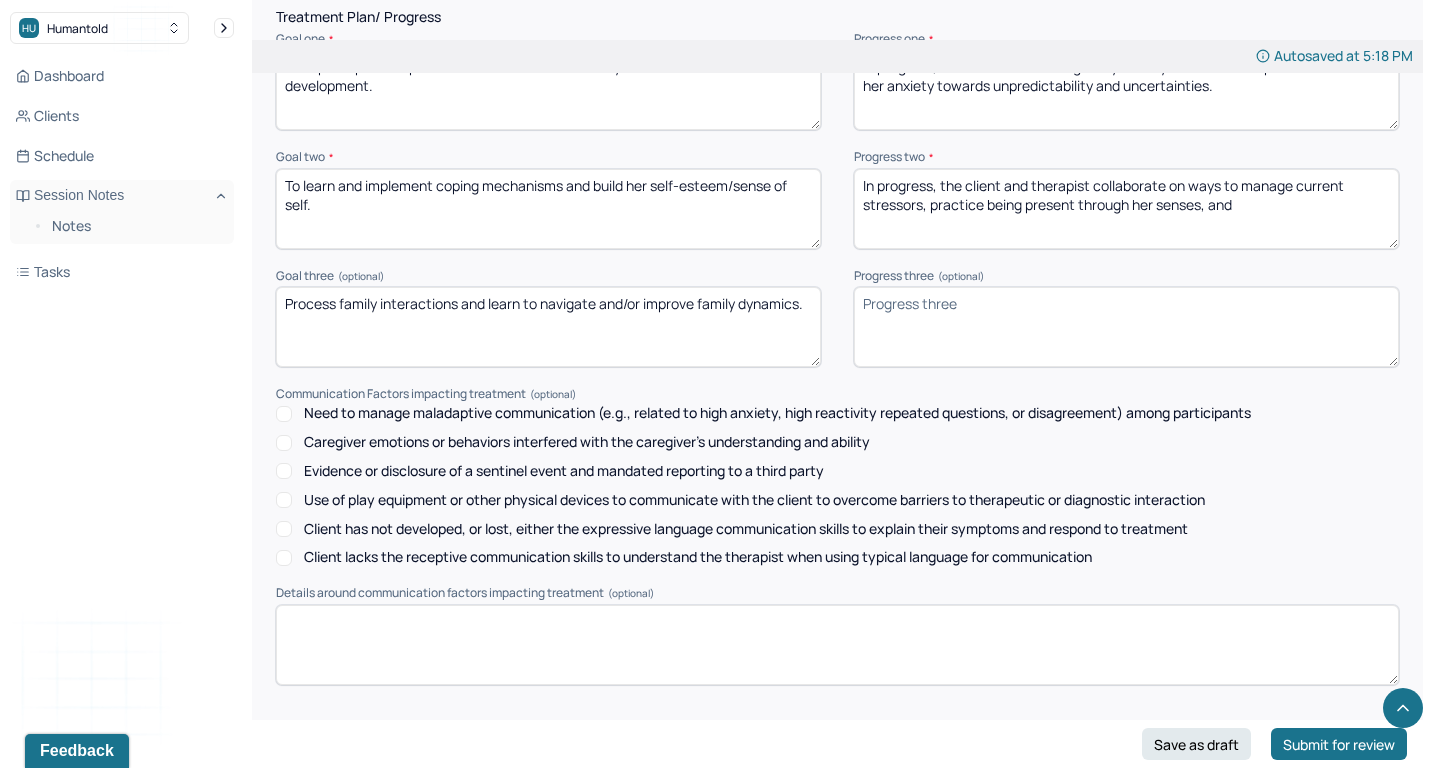 scroll, scrollTop: 2675, scrollLeft: 0, axis: vertical 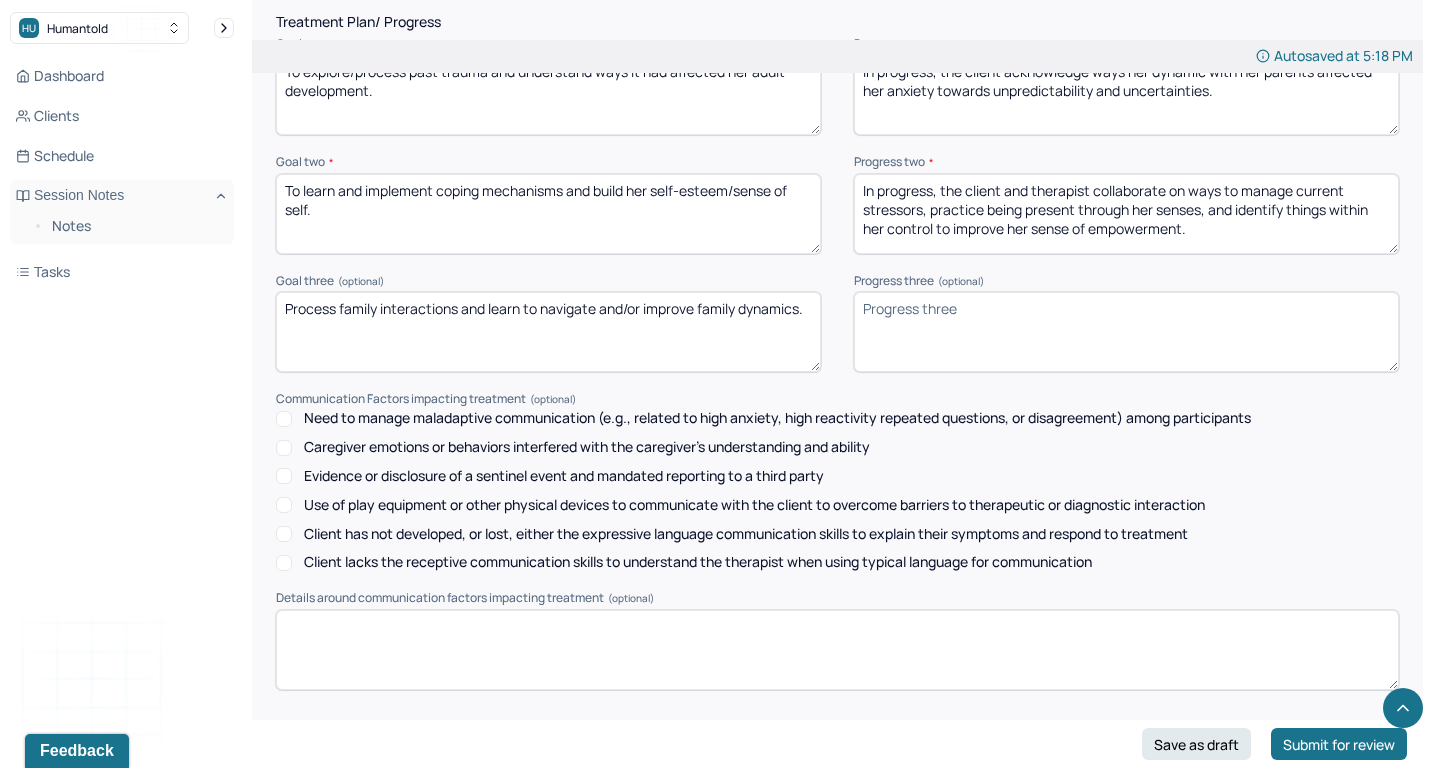 type on "In progress, the client and therapist collaborate on ways to manage current stressors, practice being present through her senses, and identify things within her control to improve her sense of empowerment." 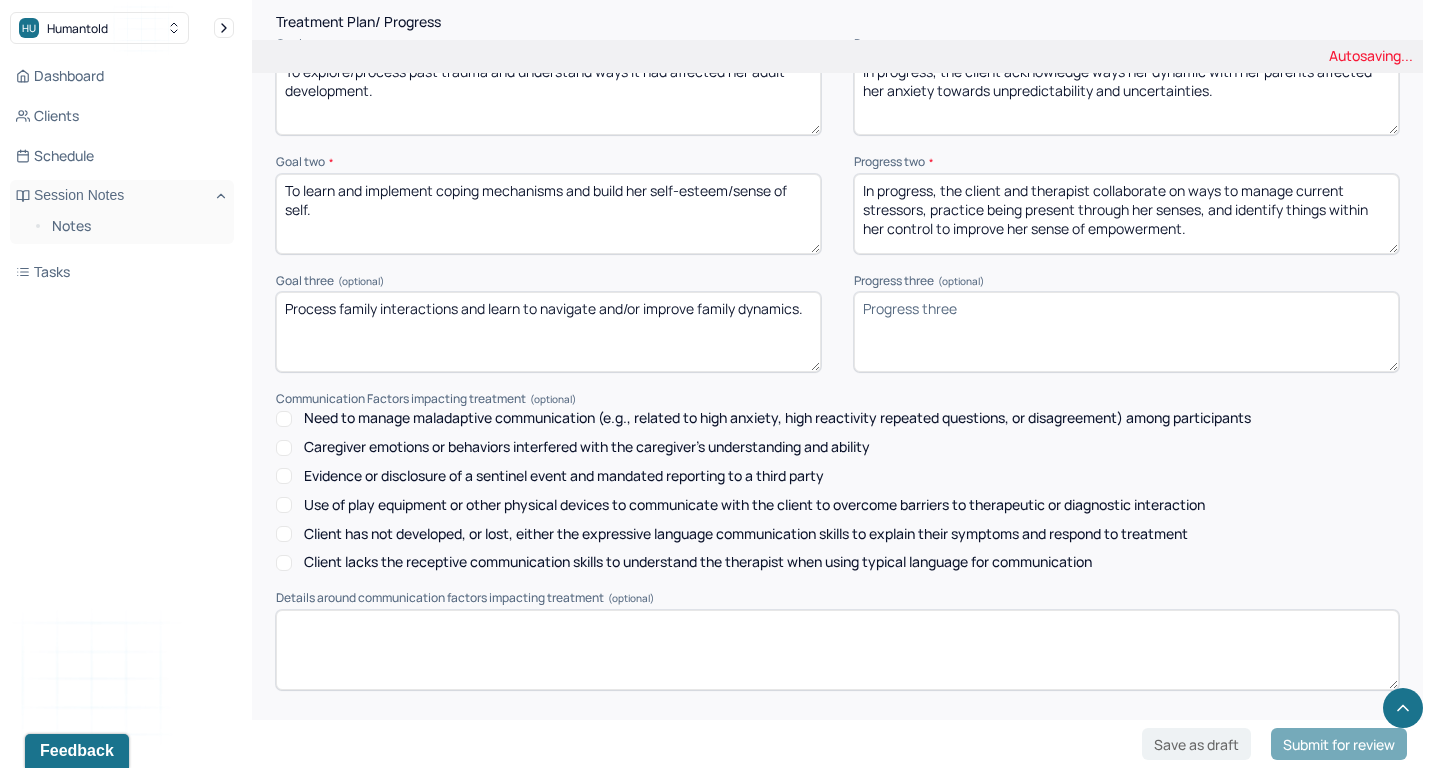 click on "Progress three (optional)" at bounding box center (1126, 332) 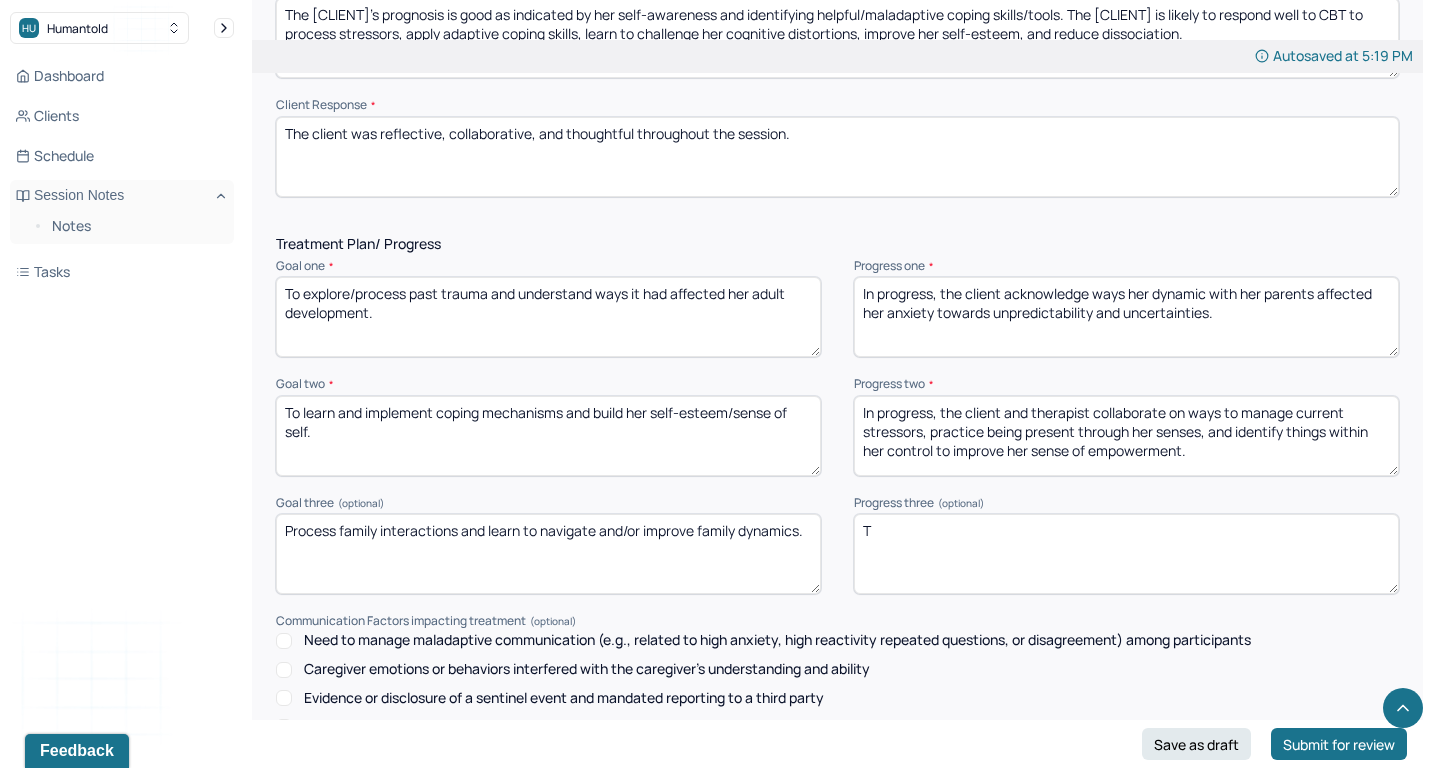 scroll, scrollTop: 2452, scrollLeft: 0, axis: vertical 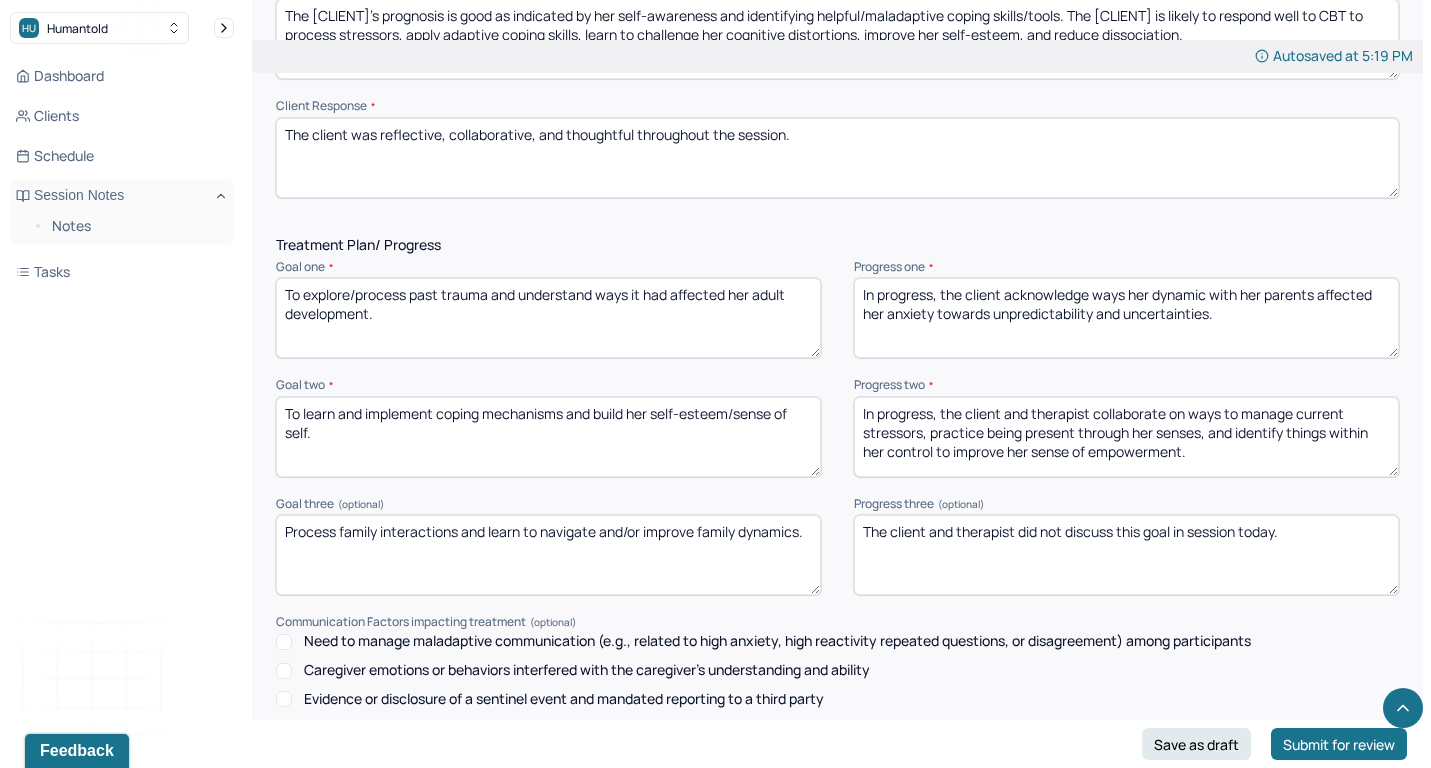 type on "The client and therapist did not discuss this goal in session today." 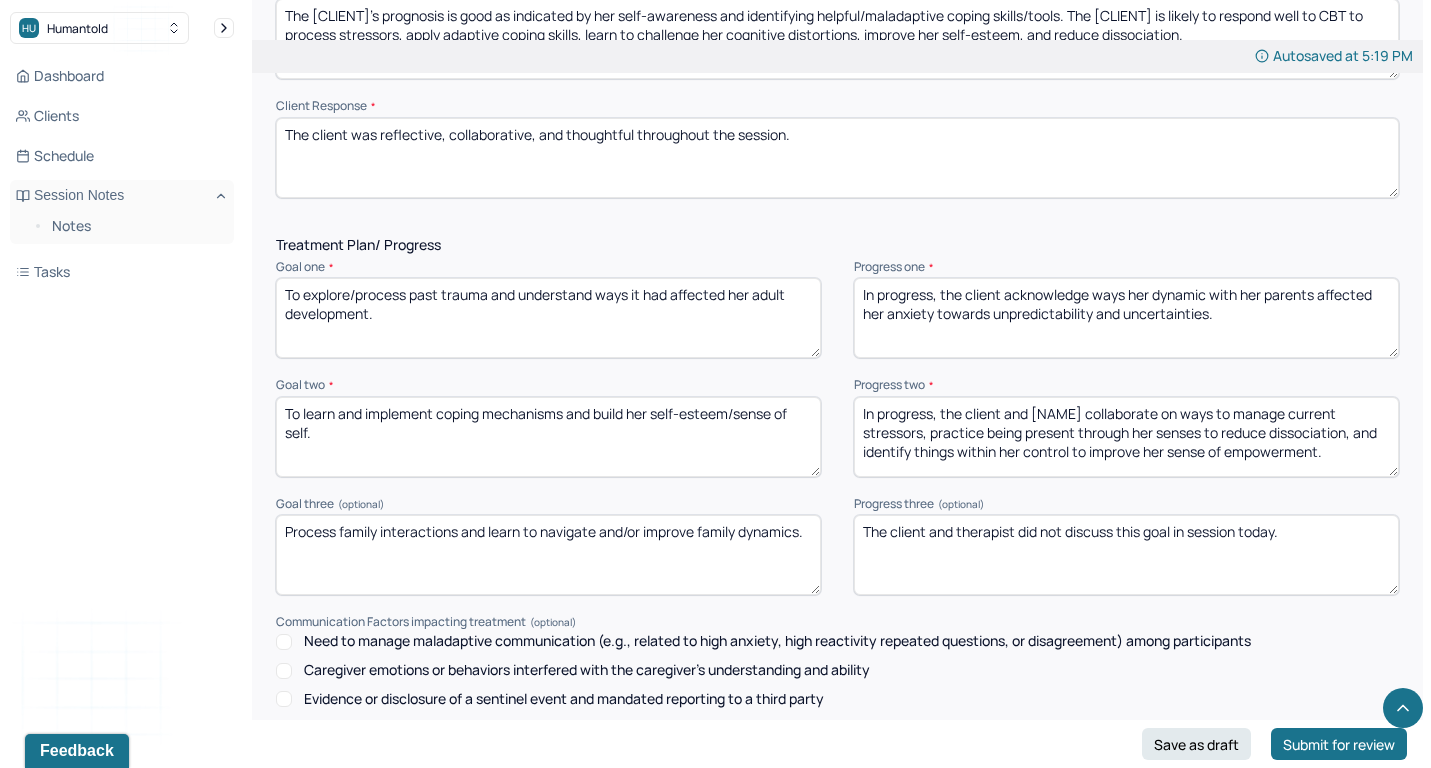 click on "In progress, the client and therapist collaborate on ways to manage current stressors, practice being present through her senses, and identify things within her control to improve her sense of empowerment." at bounding box center (1126, 437) 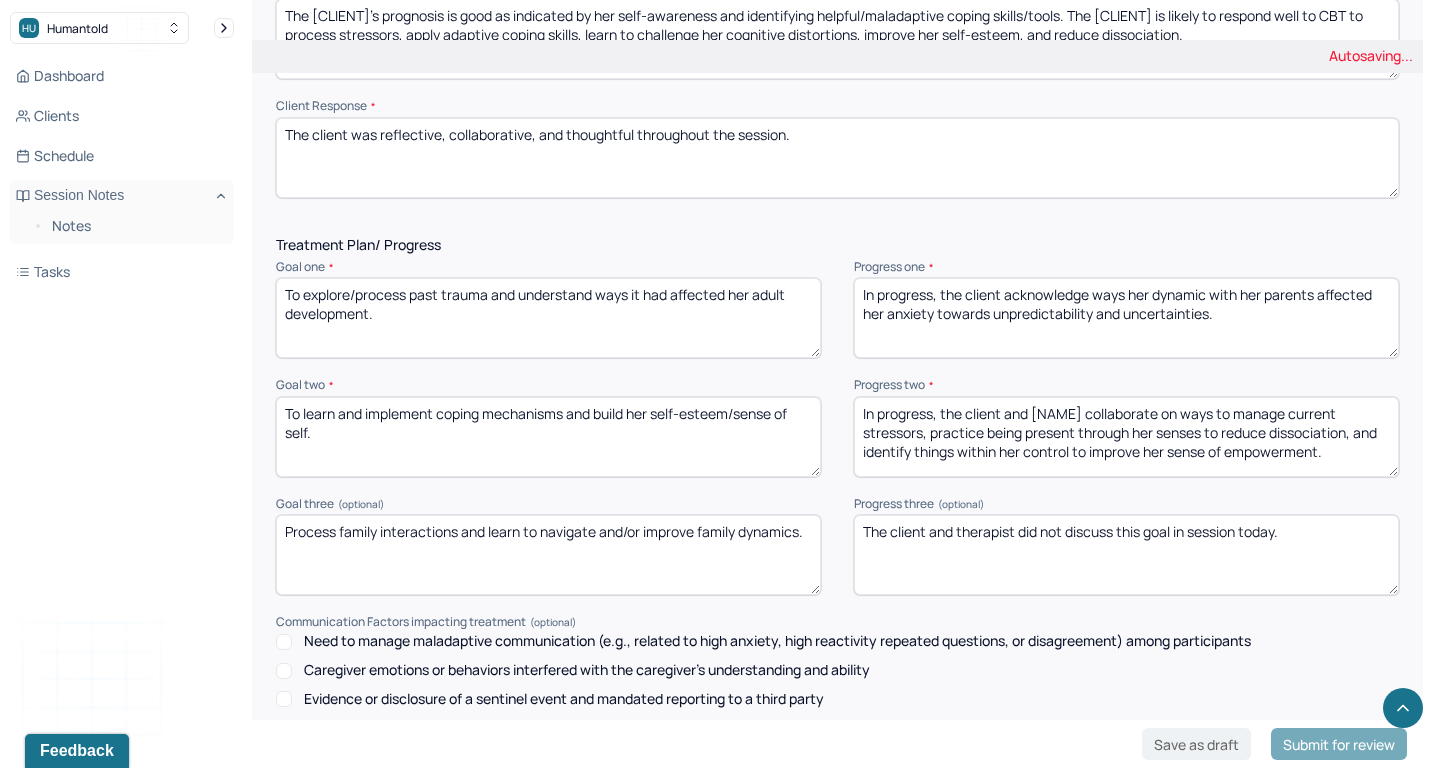 click on "In progress, the client and therapist collaborate on ways to manage current stressors, practice being present through her senses, and identify things within her control to improve her sense of empowerment." at bounding box center (1126, 437) 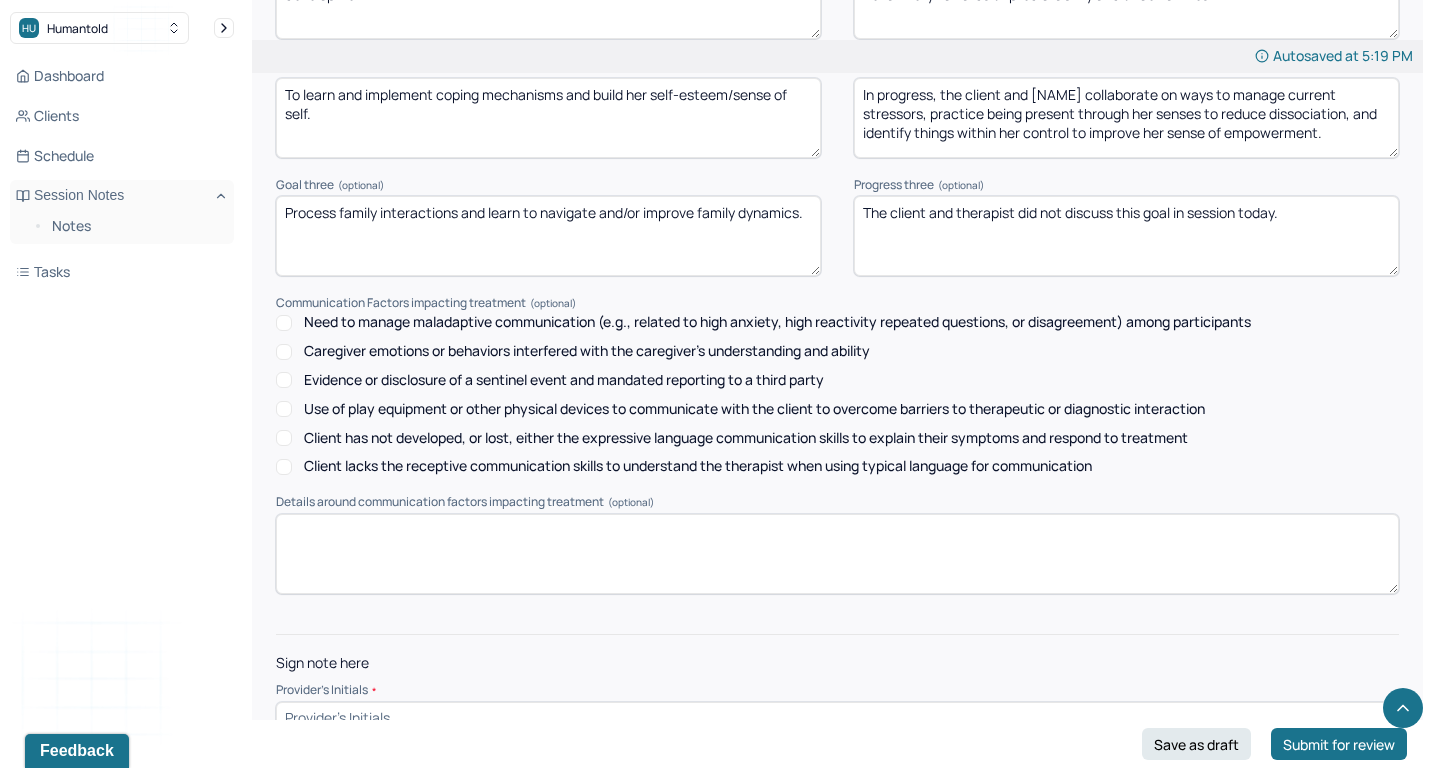 scroll, scrollTop: 2770, scrollLeft: 0, axis: vertical 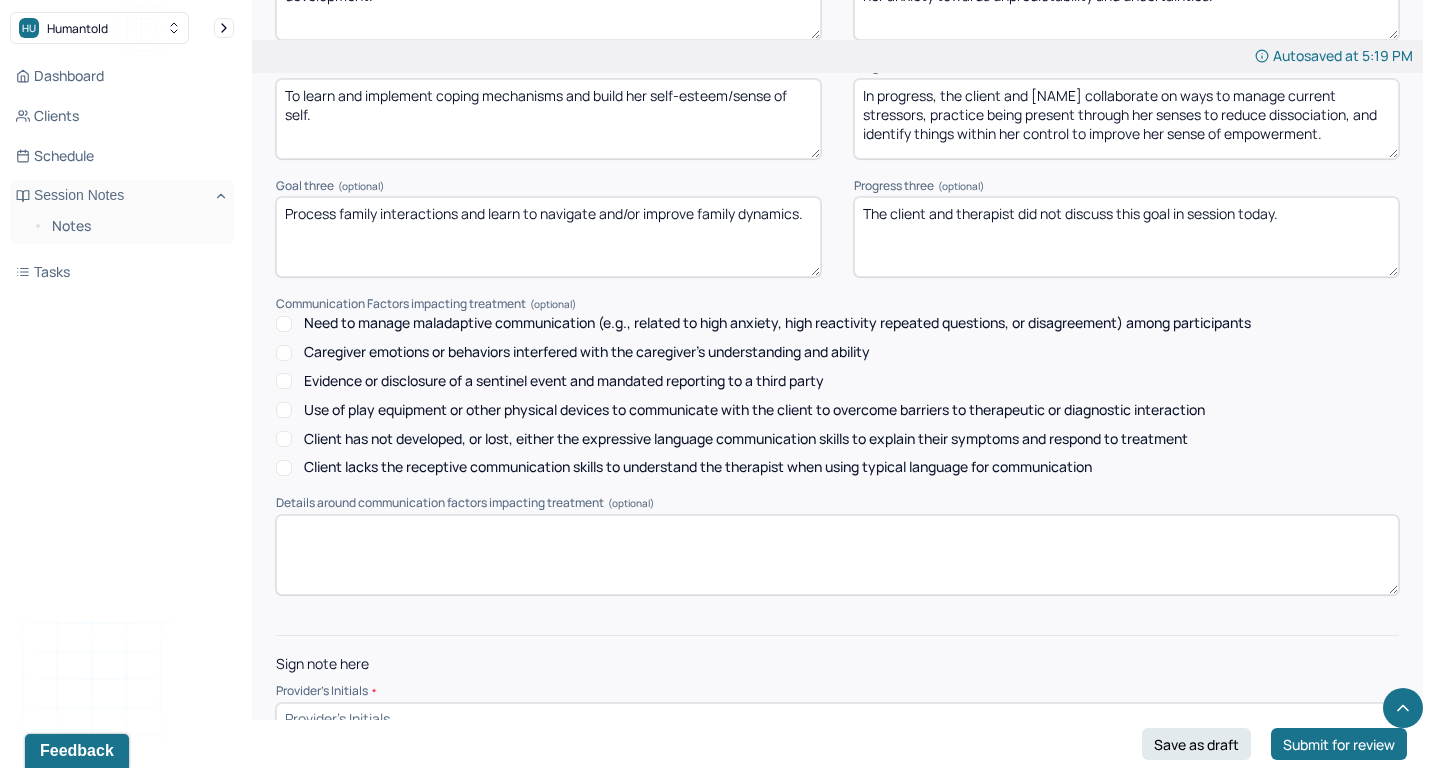 type on "In progress, the client and [NAME] collaborate on ways to manage current stressors, practice being present through her senses to reduce dissociation, and identify things within her control to improve her sense of empowerment." 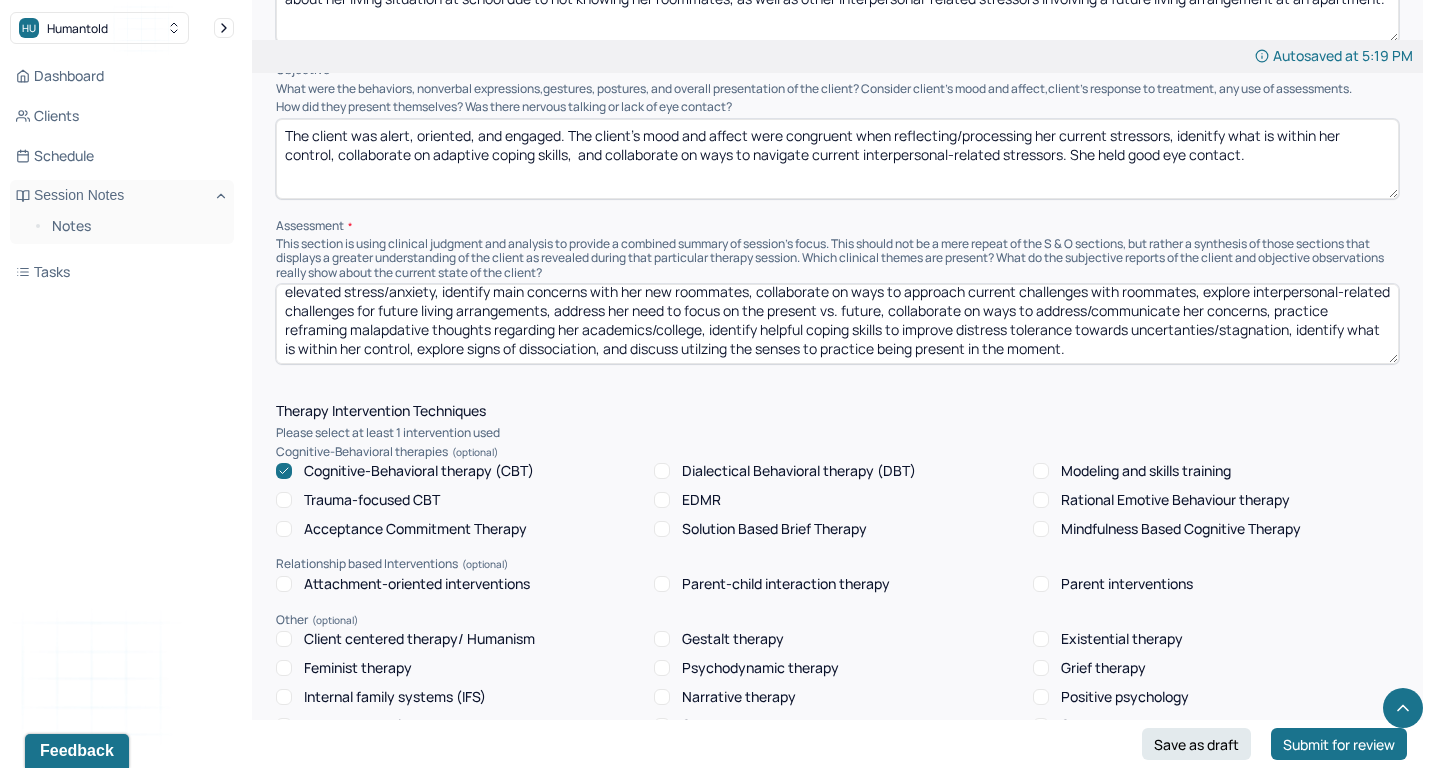 scroll, scrollTop: 1306, scrollLeft: 0, axis: vertical 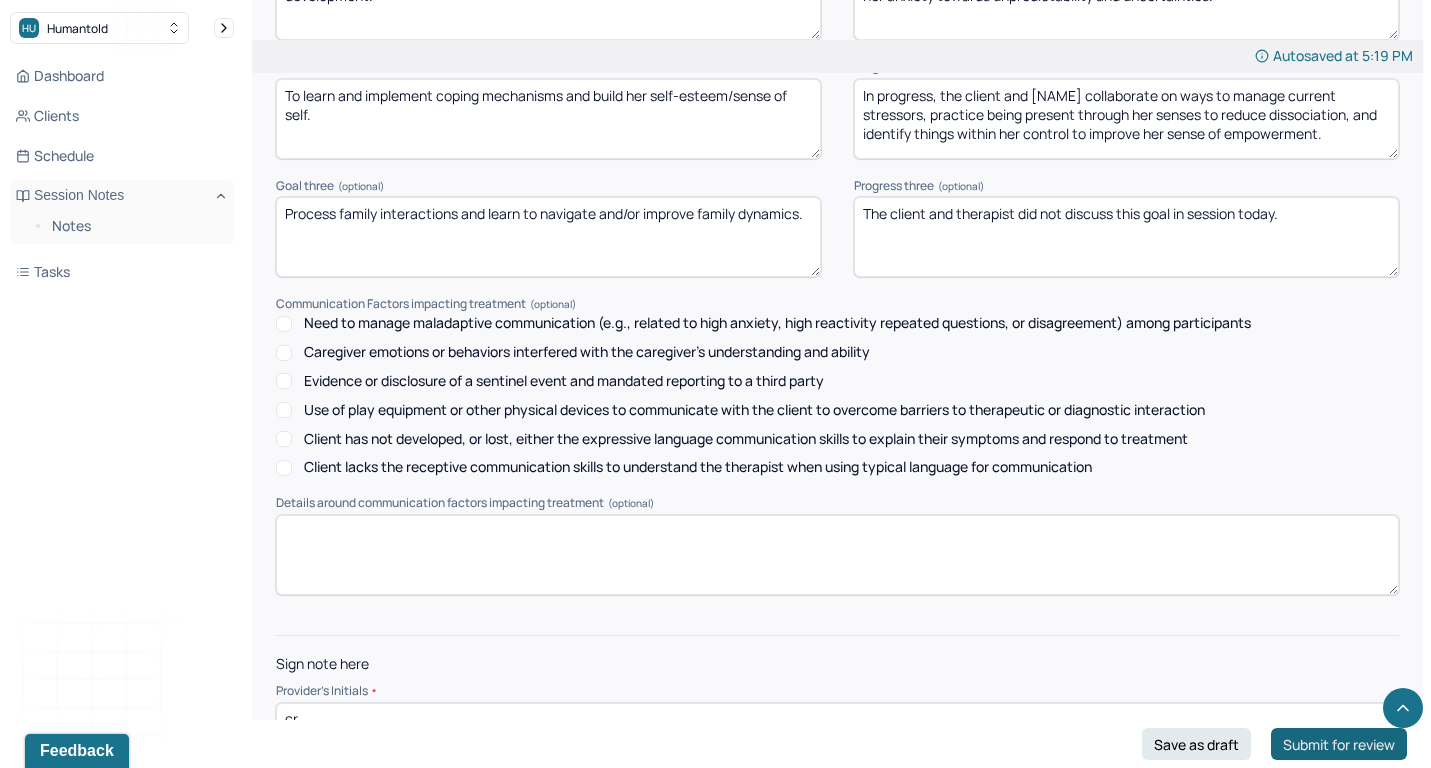type on "cr" 